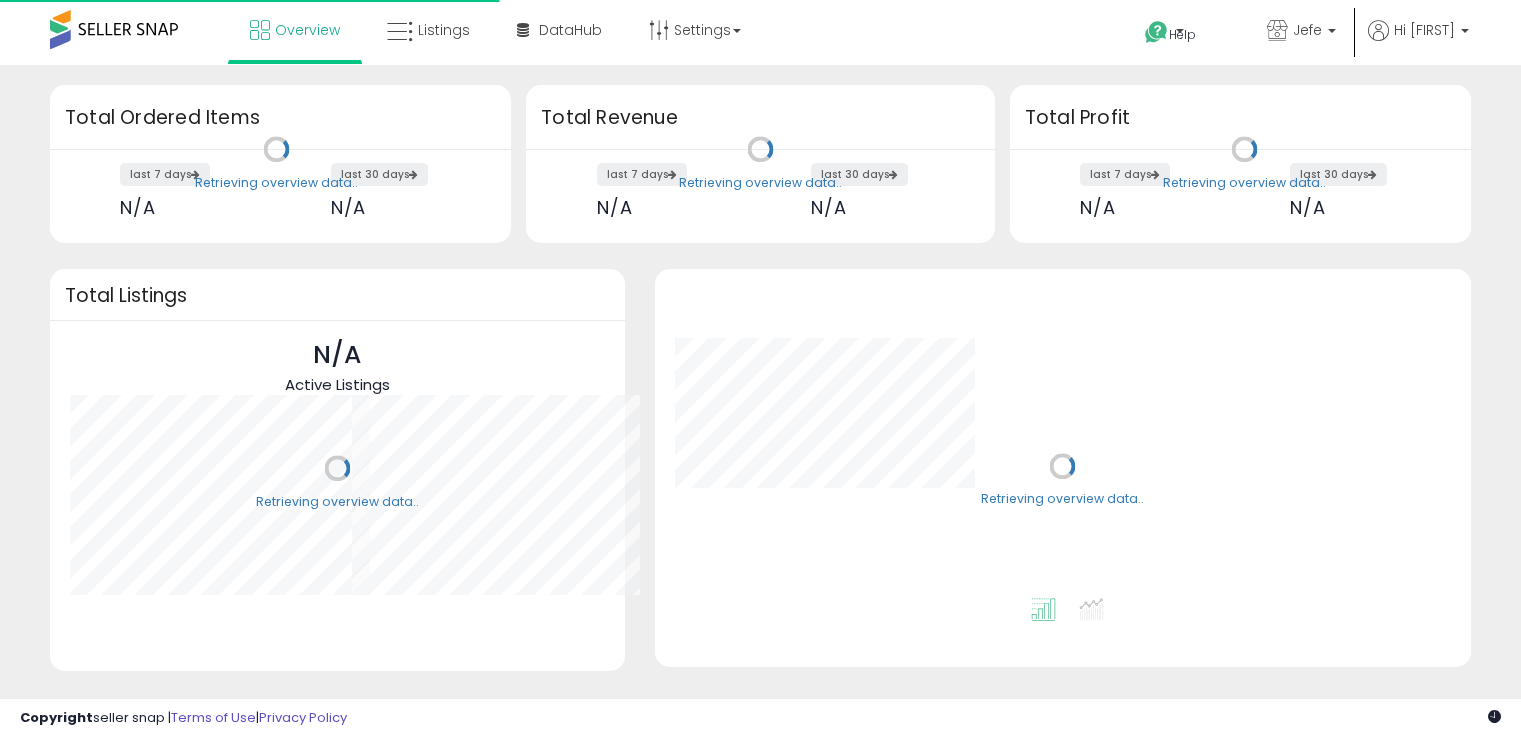 scroll, scrollTop: 0, scrollLeft: 0, axis: both 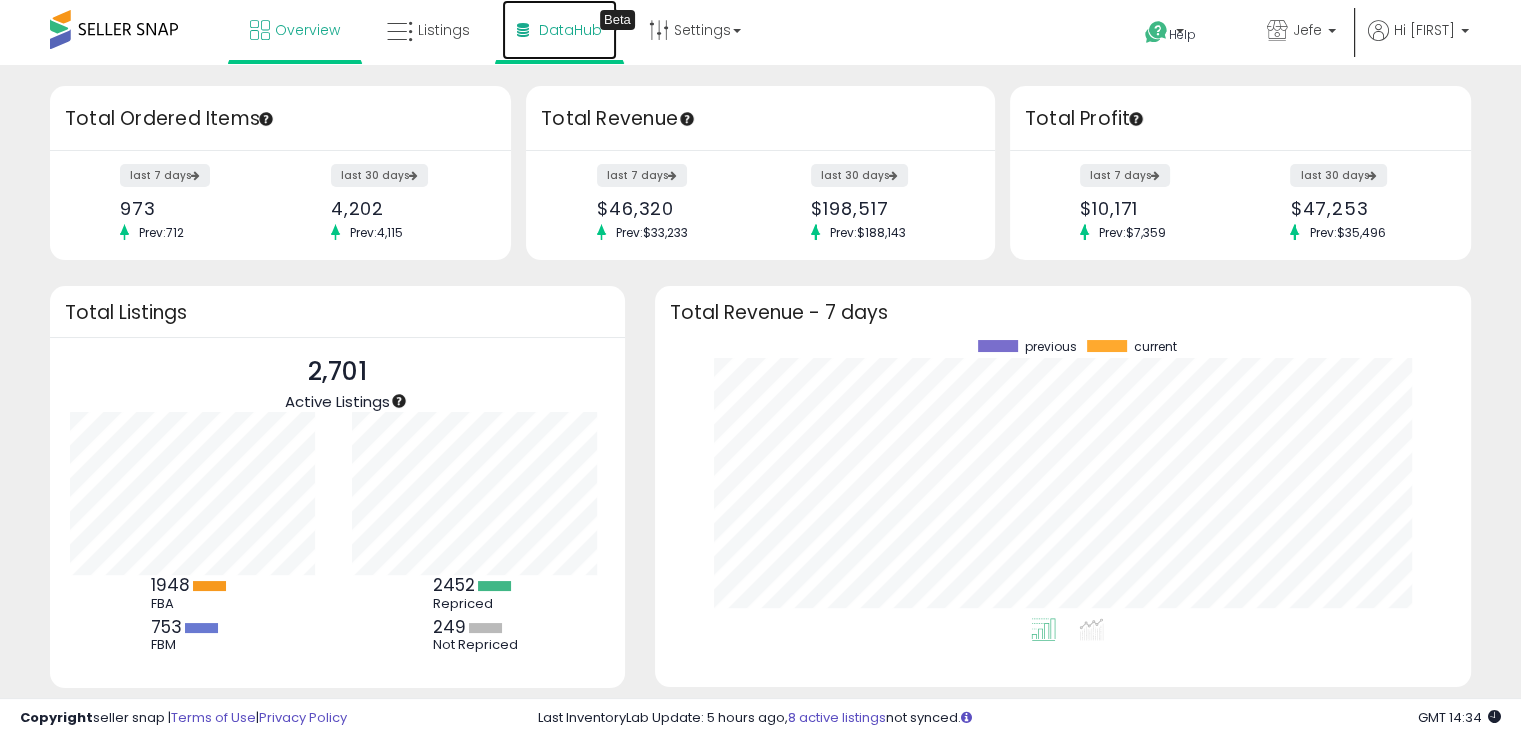 click on "DataHub" at bounding box center [570, 30] 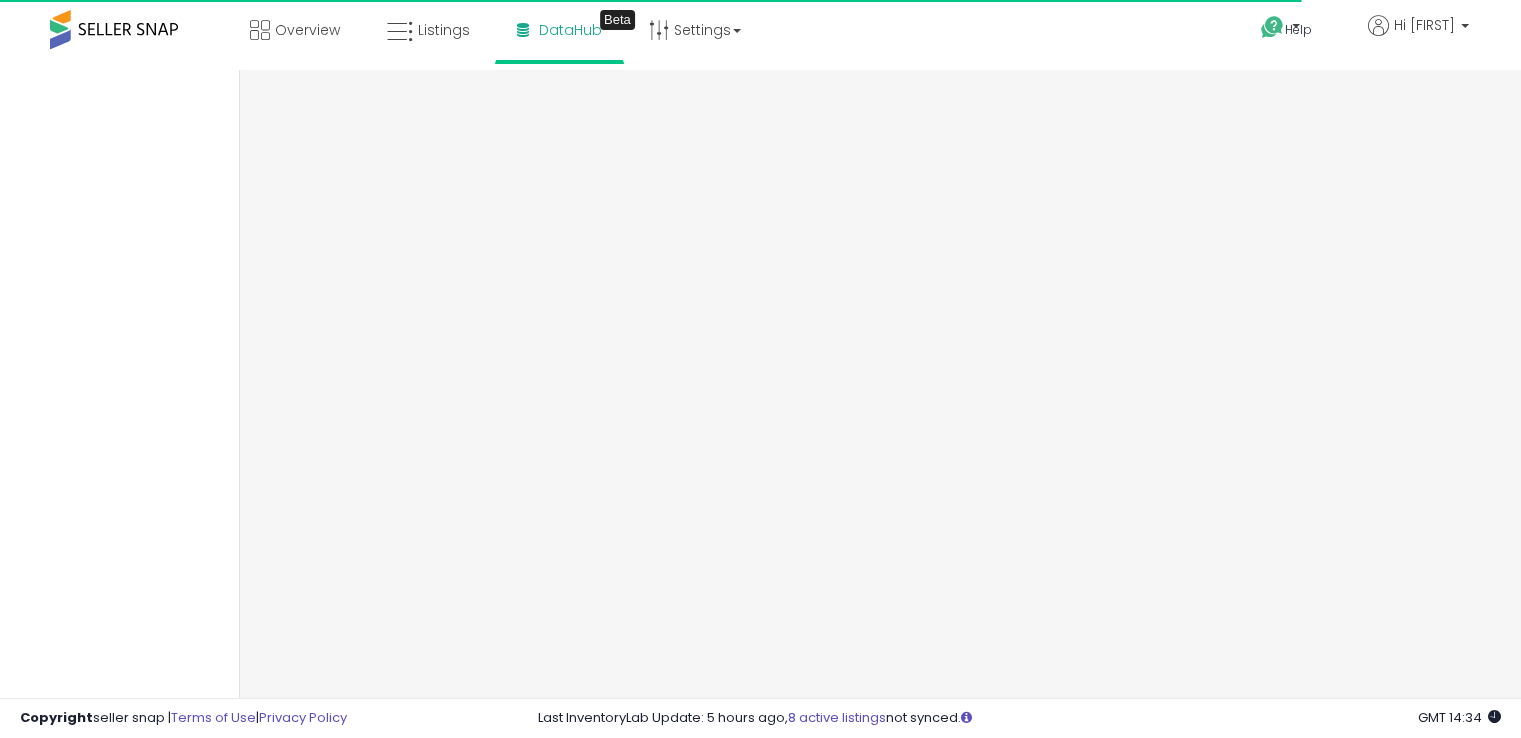scroll, scrollTop: 0, scrollLeft: 0, axis: both 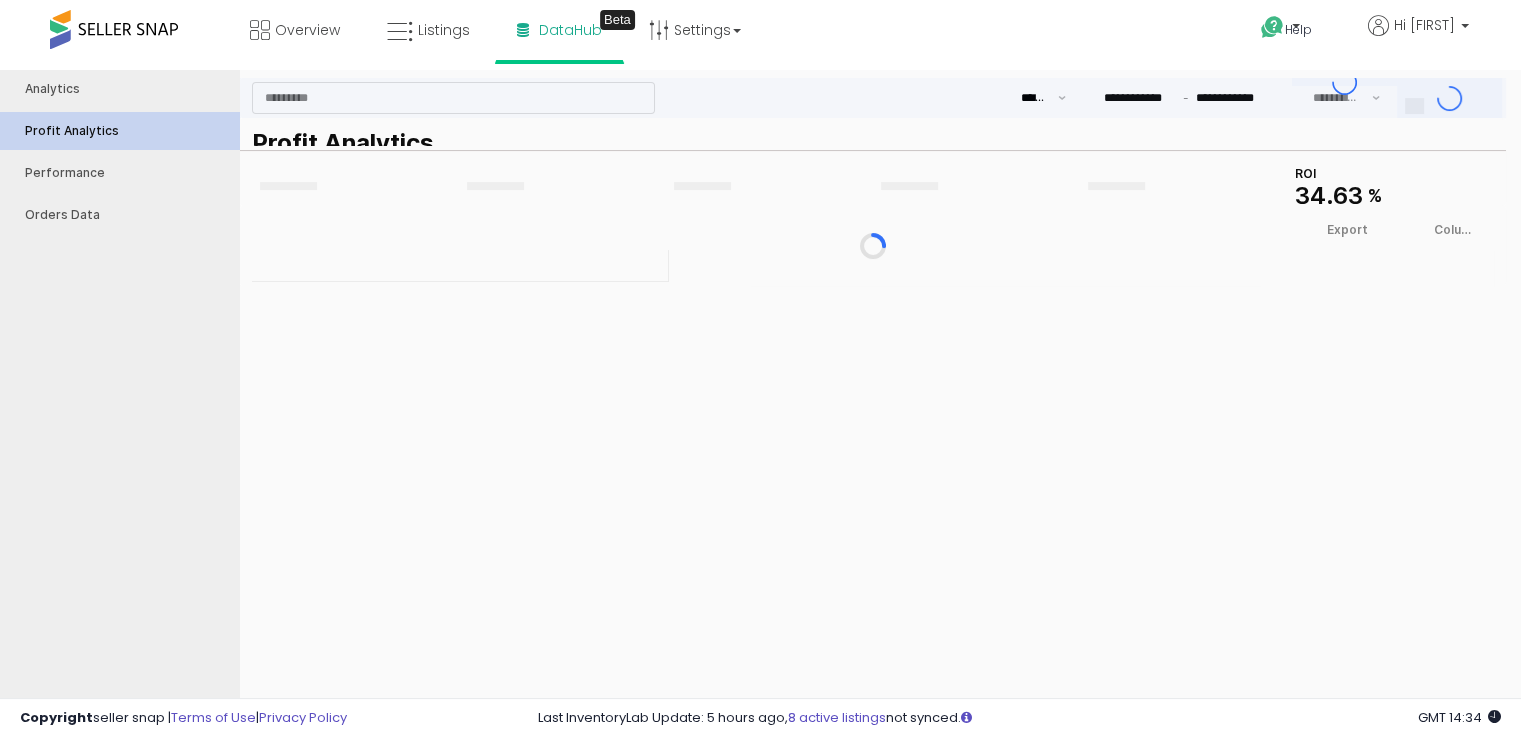 type on "***" 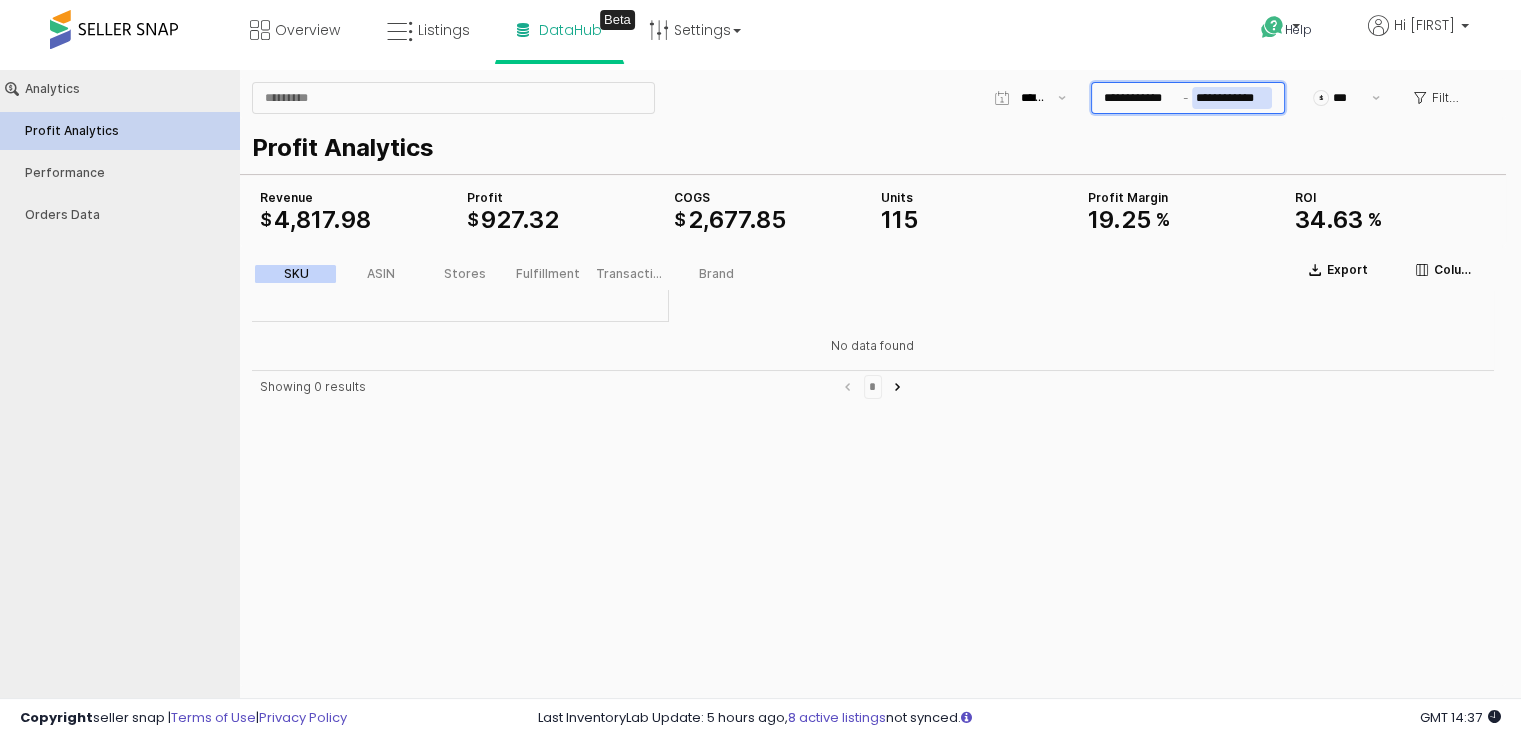 click on "**********" at bounding box center [1232, 98] 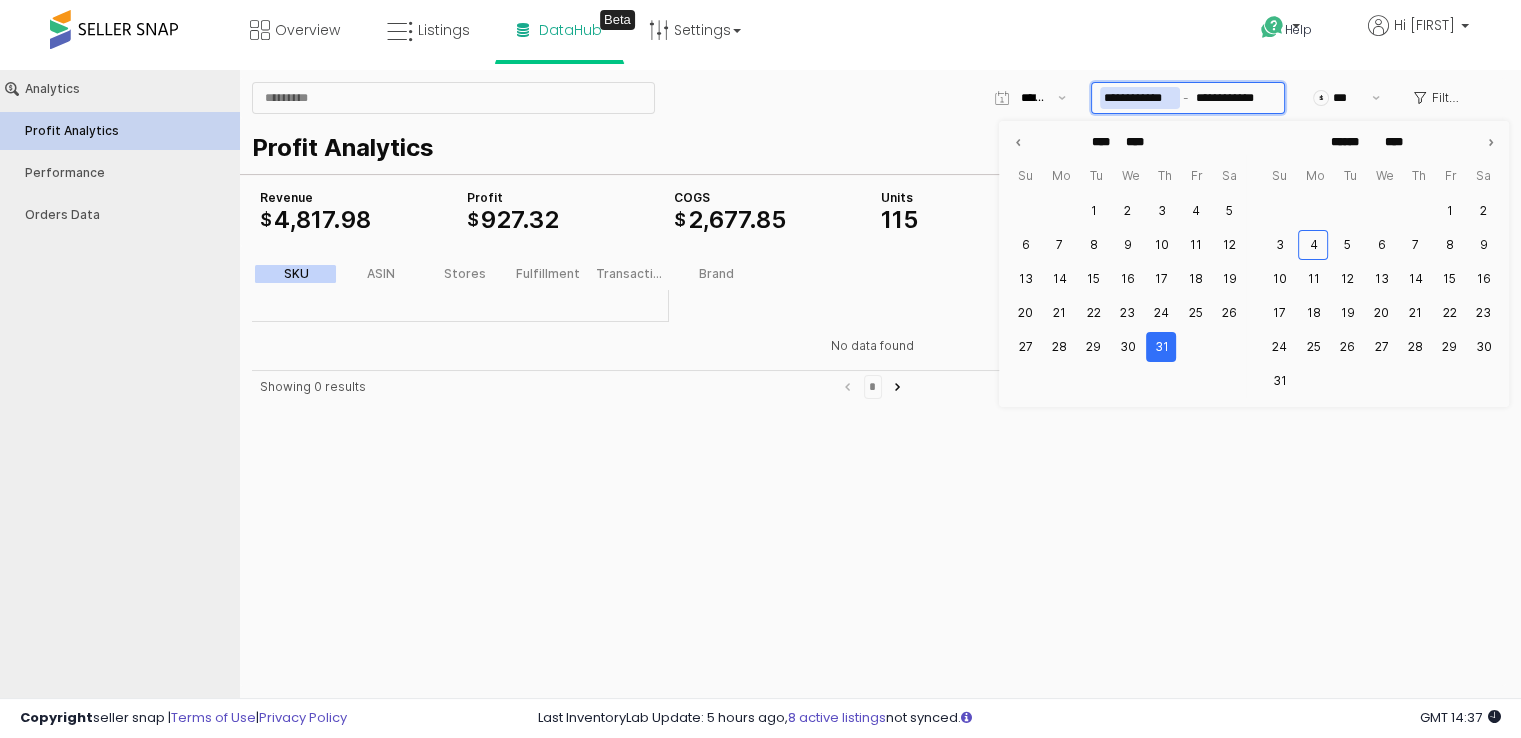 click on "**********" at bounding box center [1140, 98] 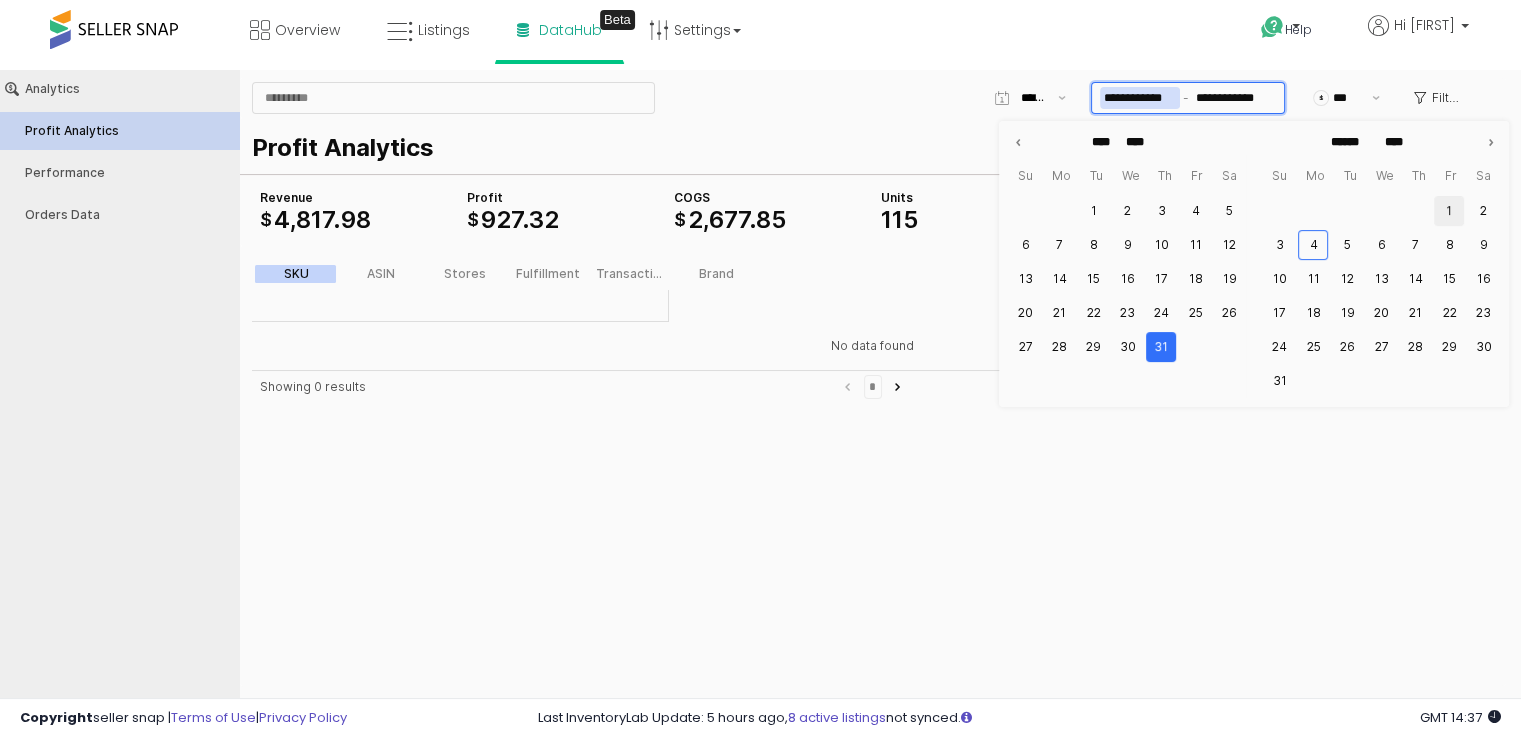 click on "1" at bounding box center [1449, 211] 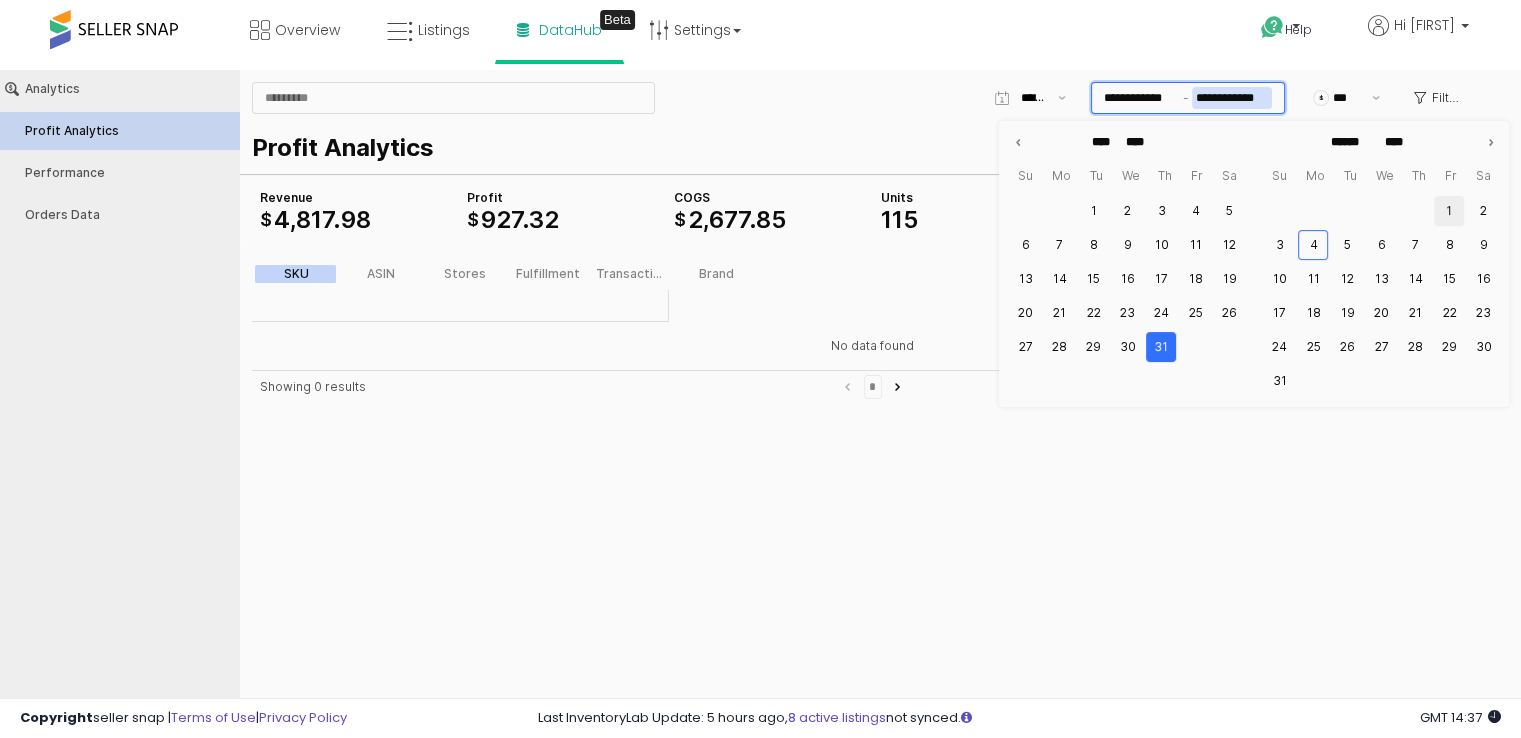 type on "**********" 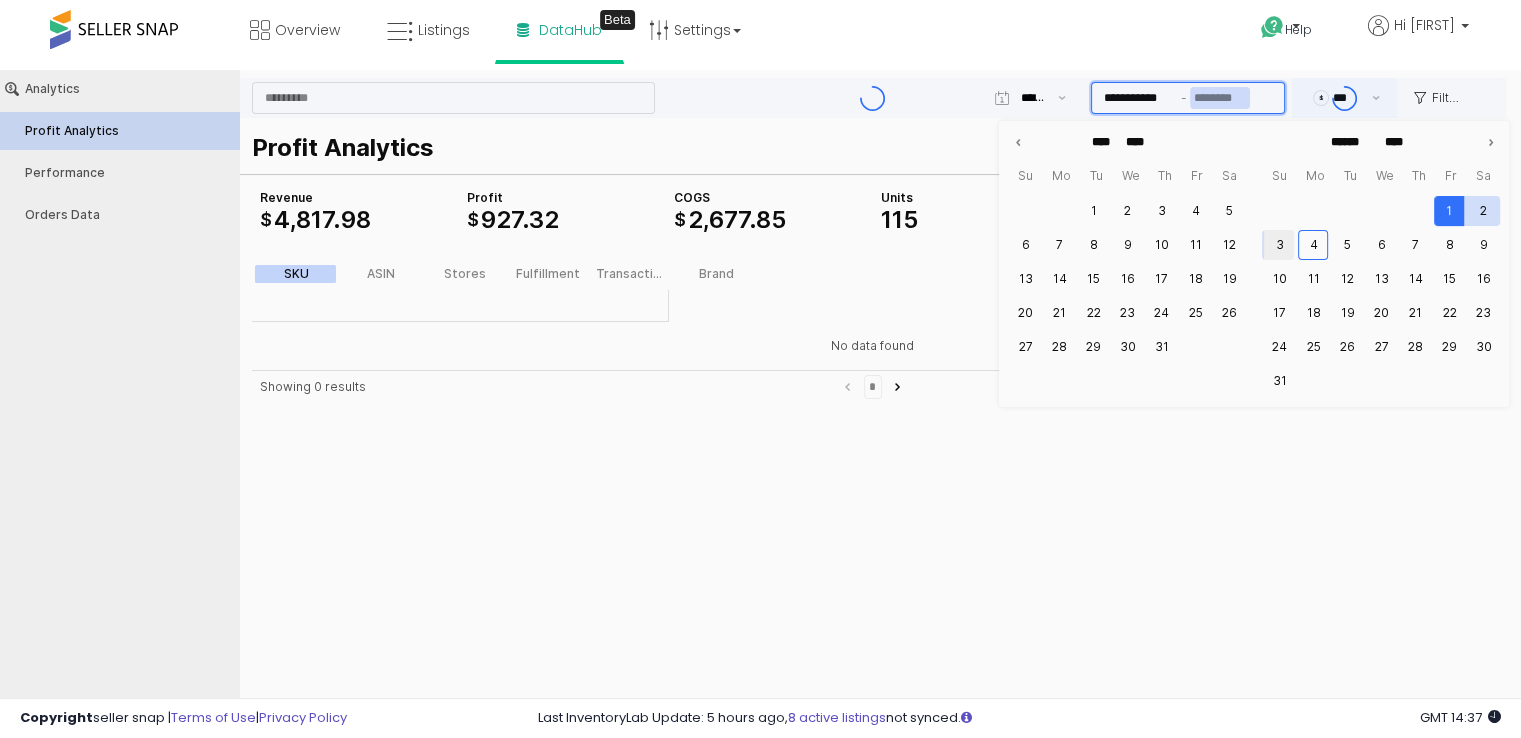 click on "3" at bounding box center (1279, 245) 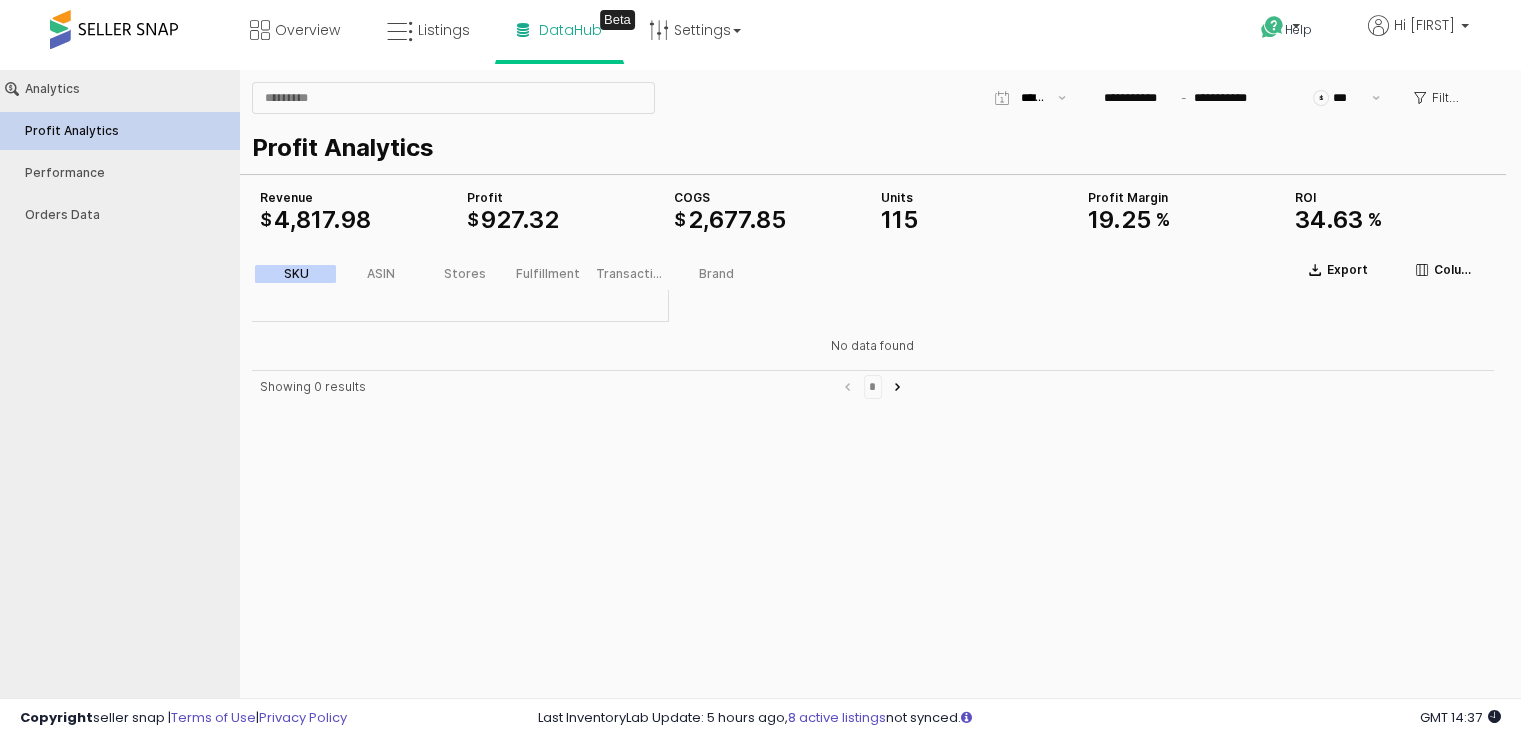 click on "Profit Analytics" at bounding box center (869, 148) 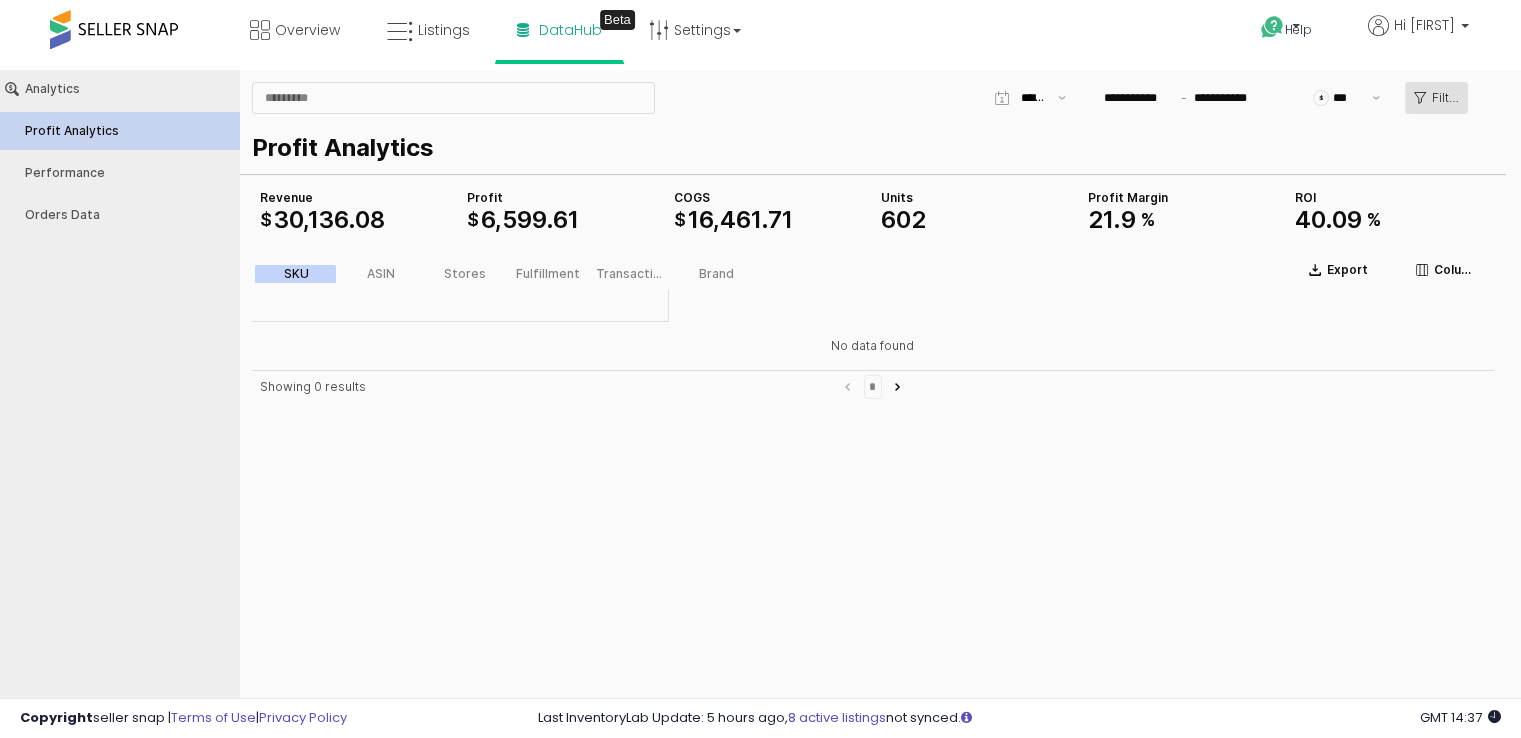 click on "Filters" at bounding box center (1436, 98) 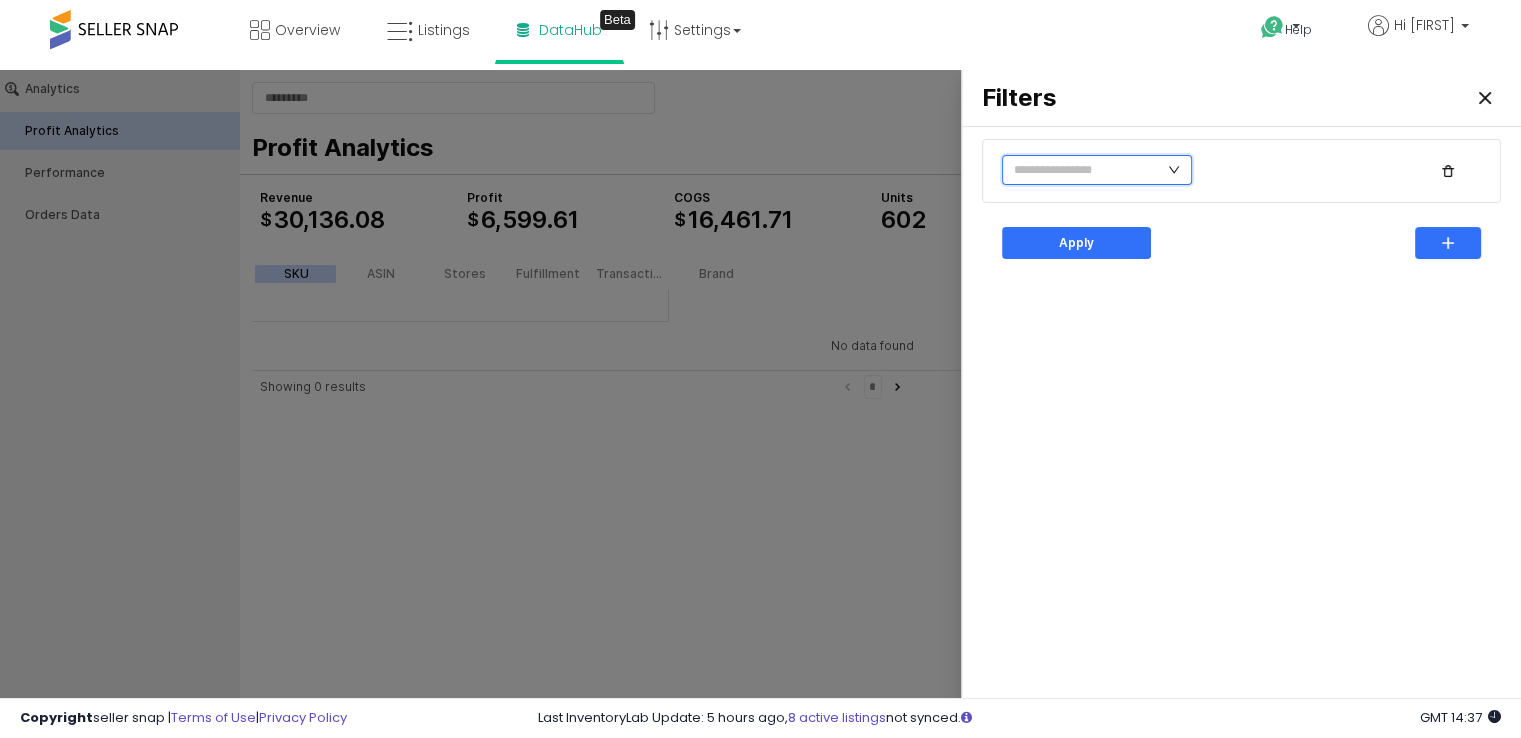click at bounding box center [1097, 170] 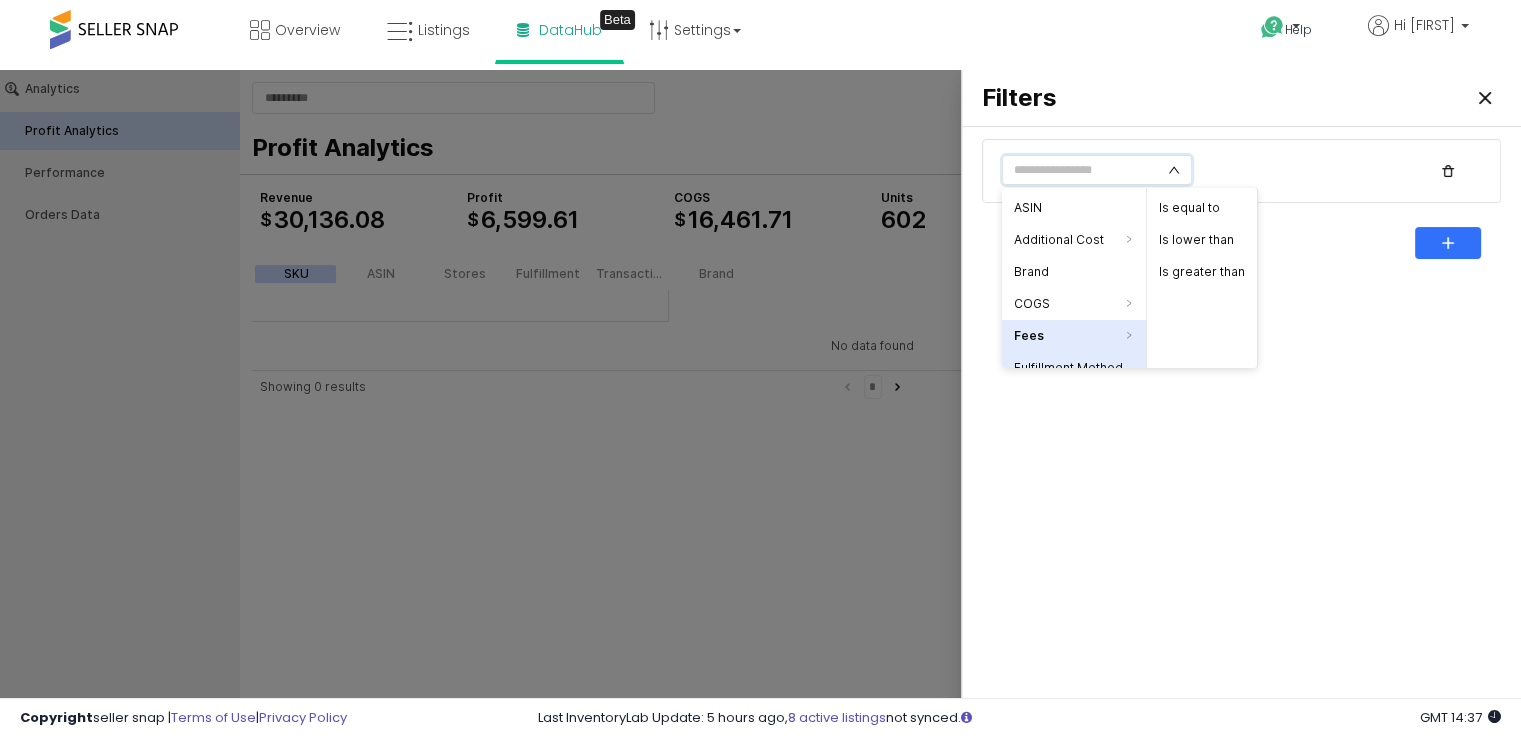 click on "Fulfillment Method" at bounding box center (1074, 368) 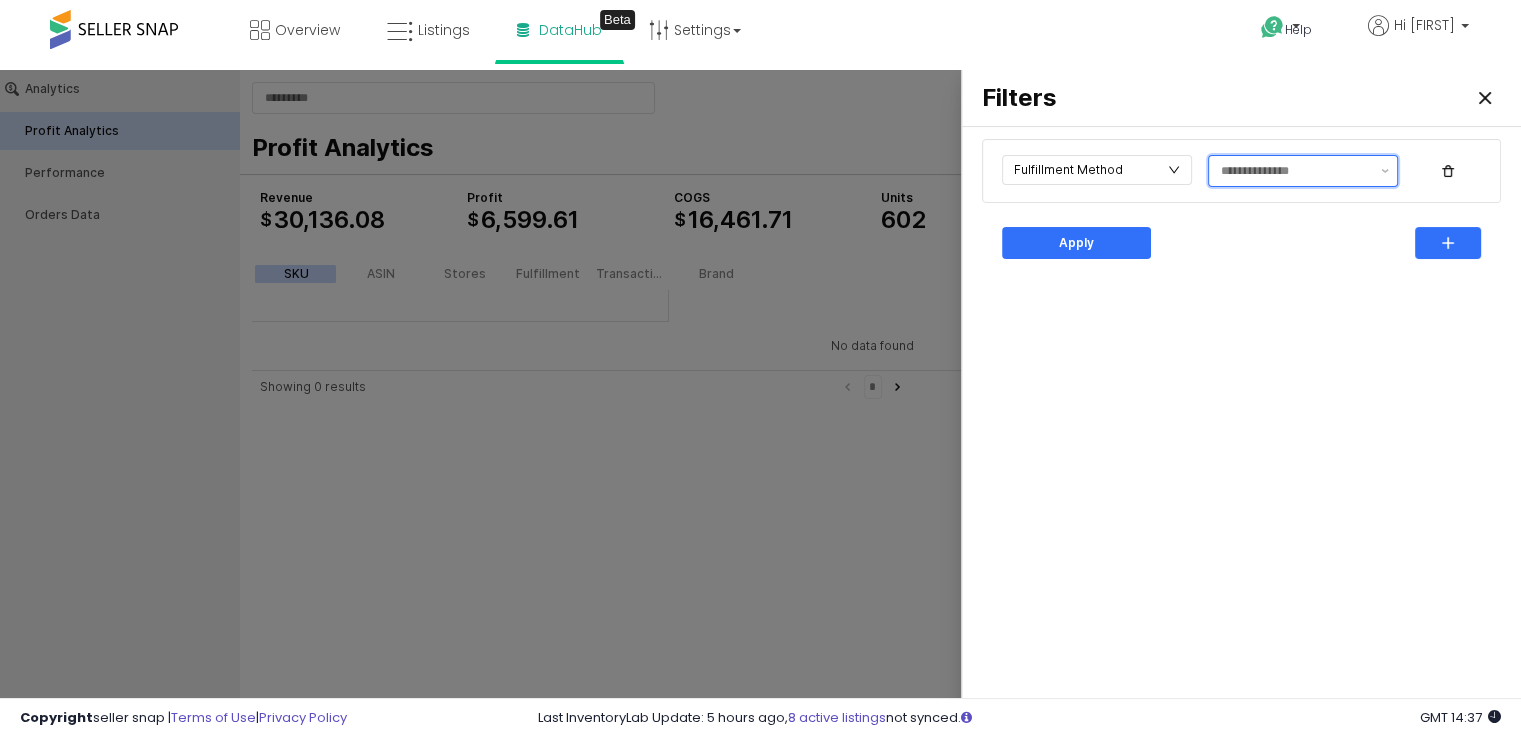 click at bounding box center [1295, 171] 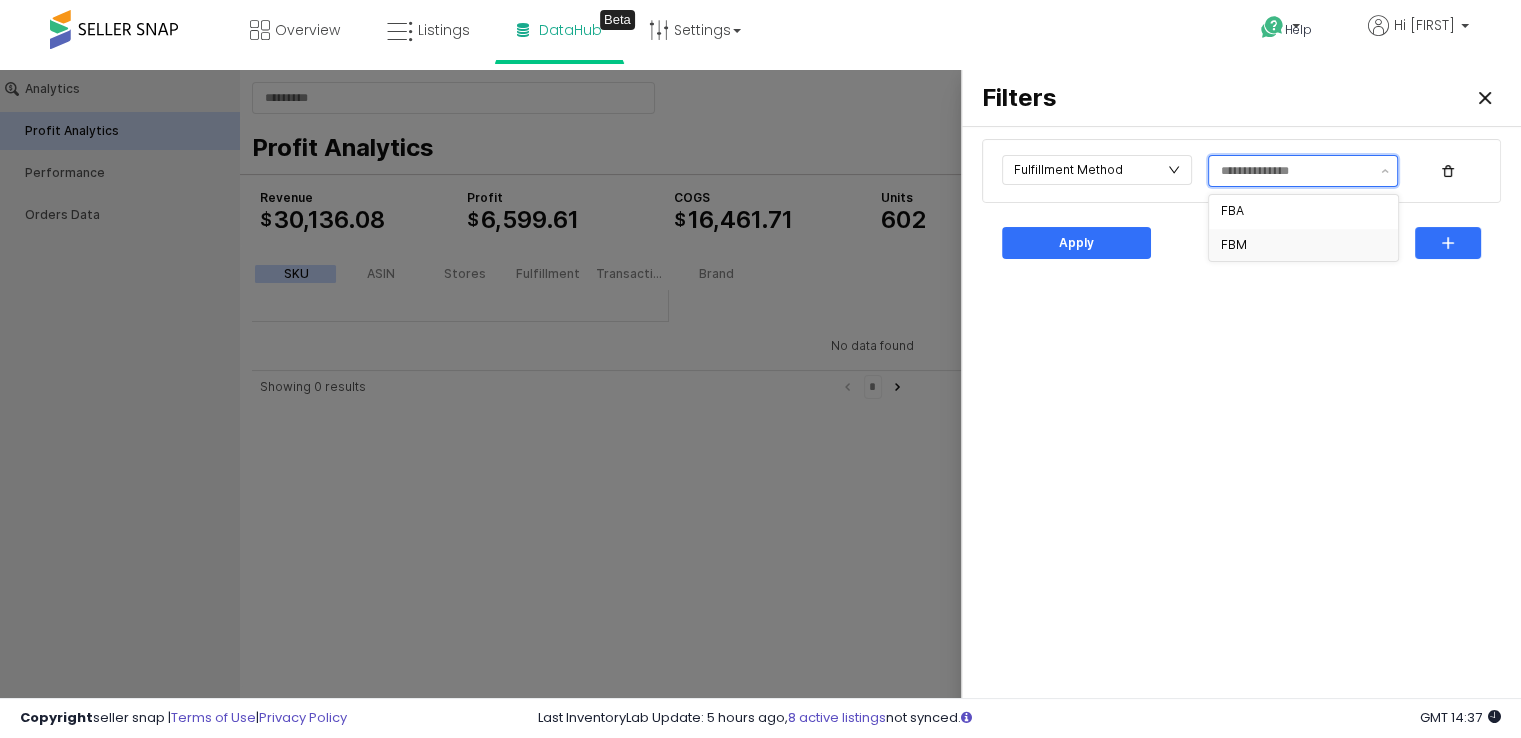 click on "FBM" at bounding box center [1297, 245] 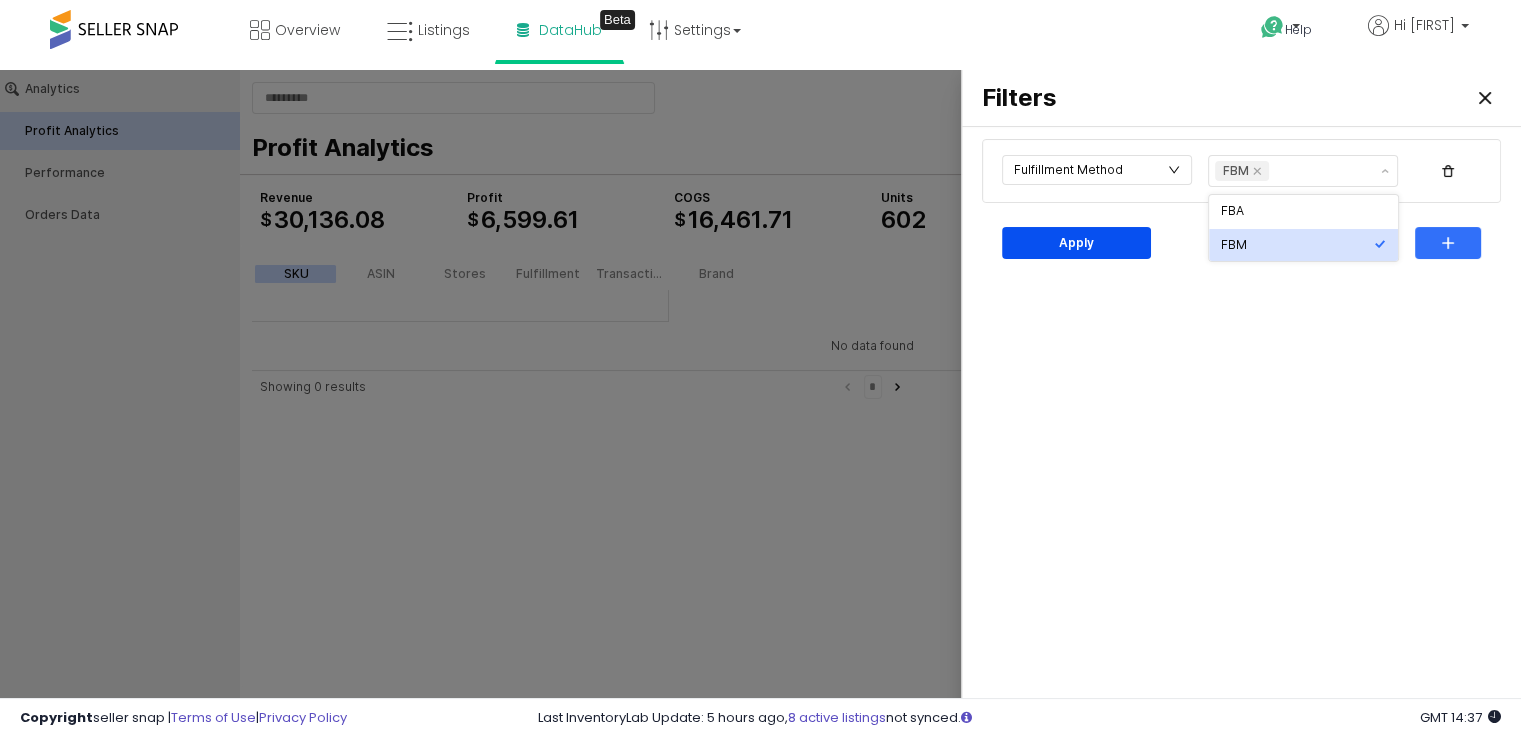 click on "Apply" at bounding box center (1076, 243) 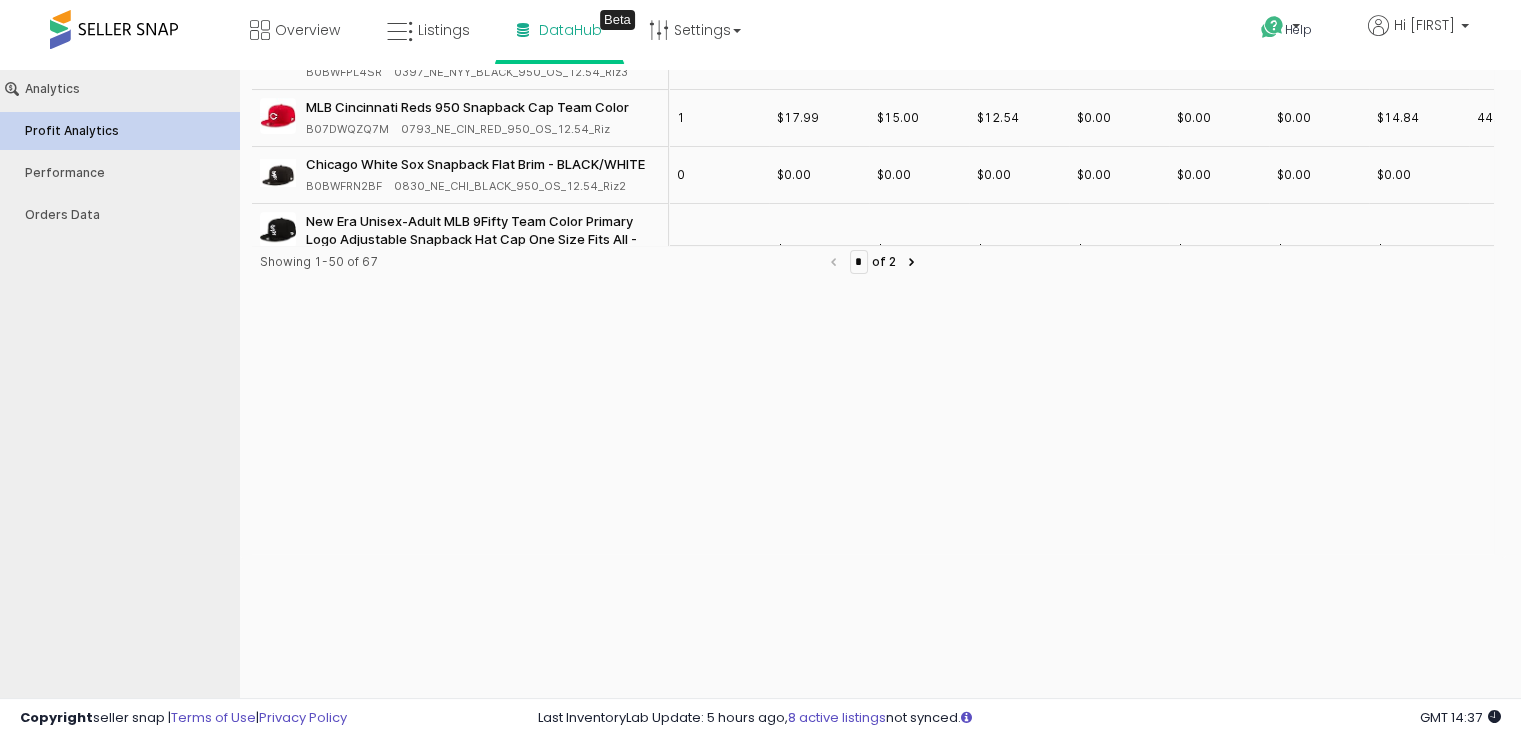 scroll, scrollTop: 276, scrollLeft: 0, axis: vertical 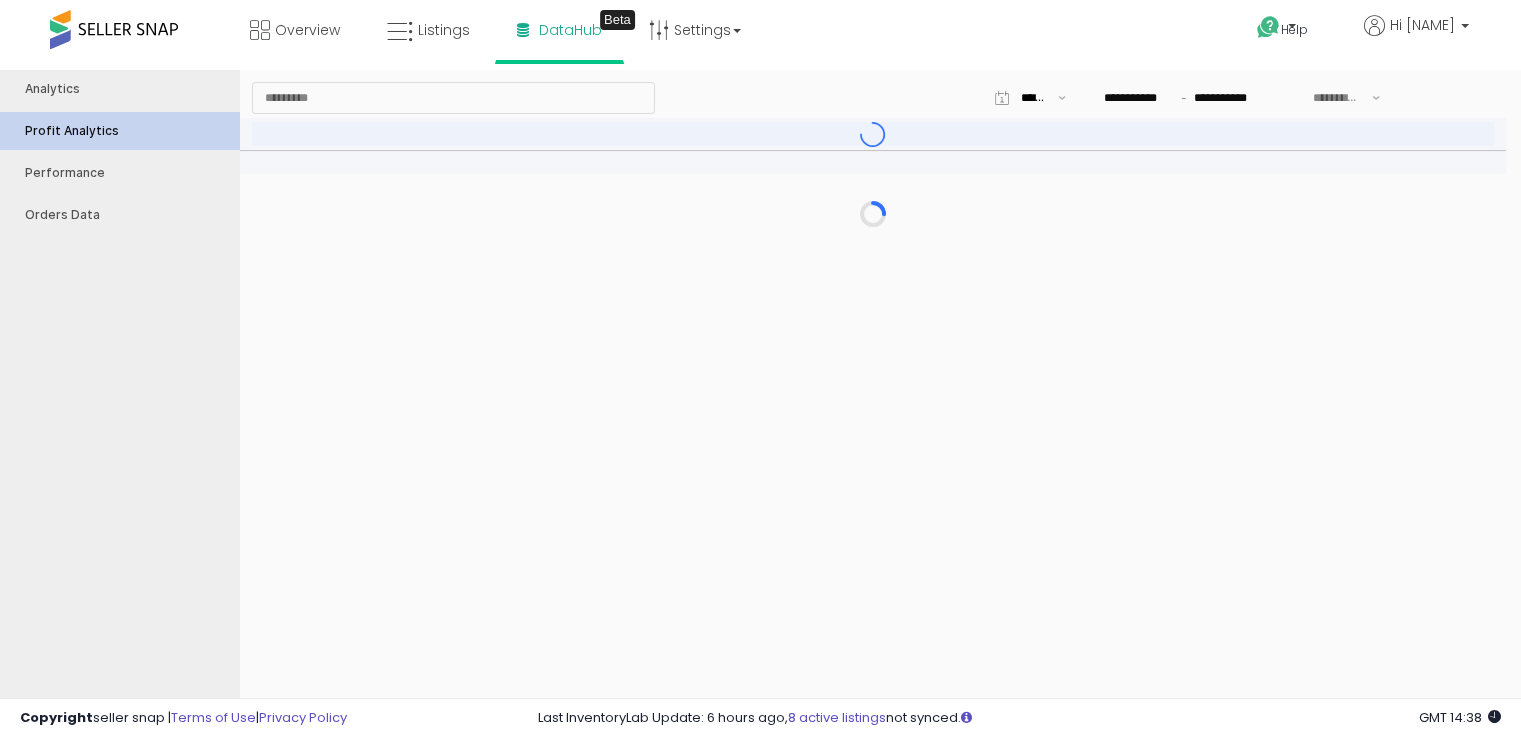 type on "***" 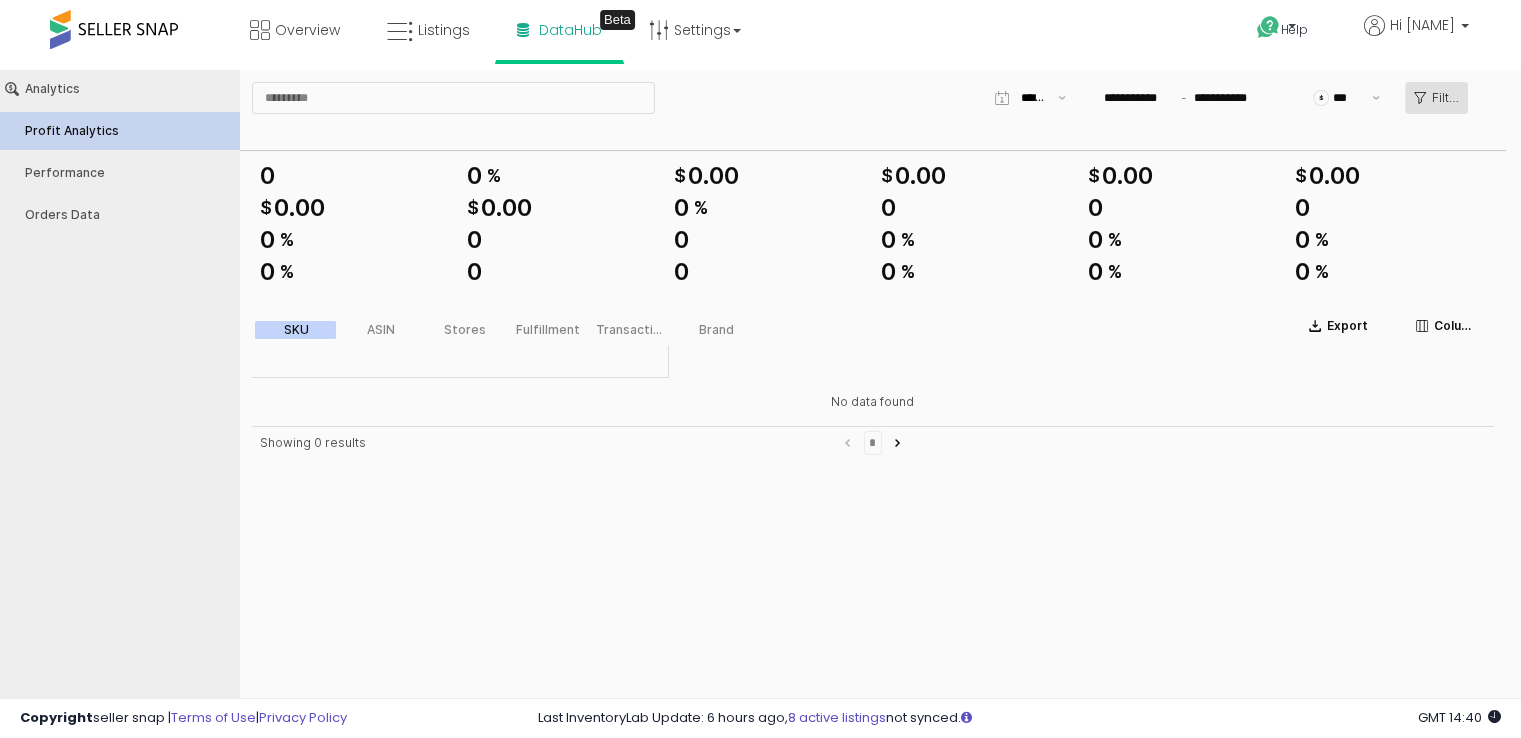 click on "Filters" at bounding box center (1436, 98) 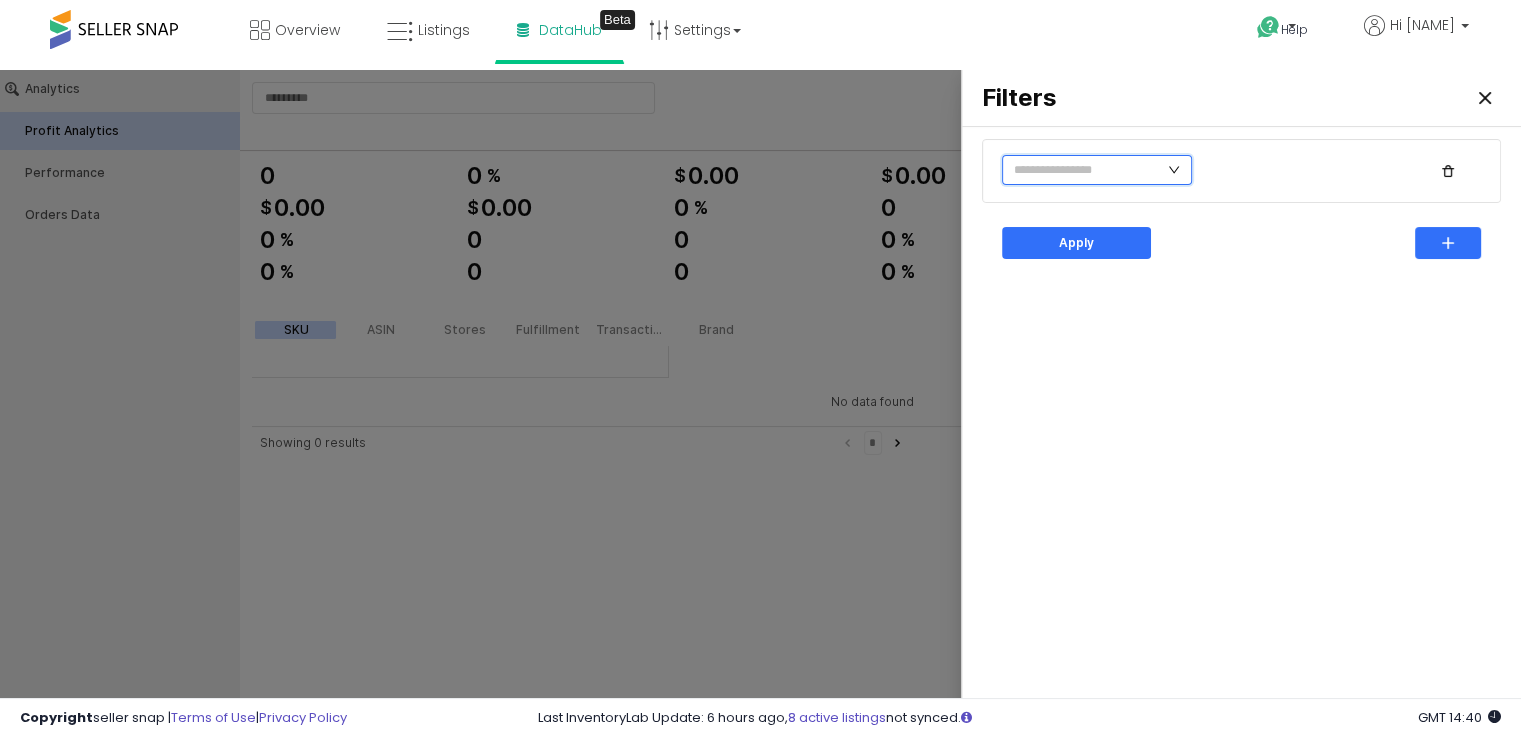 click at bounding box center (1097, 170) 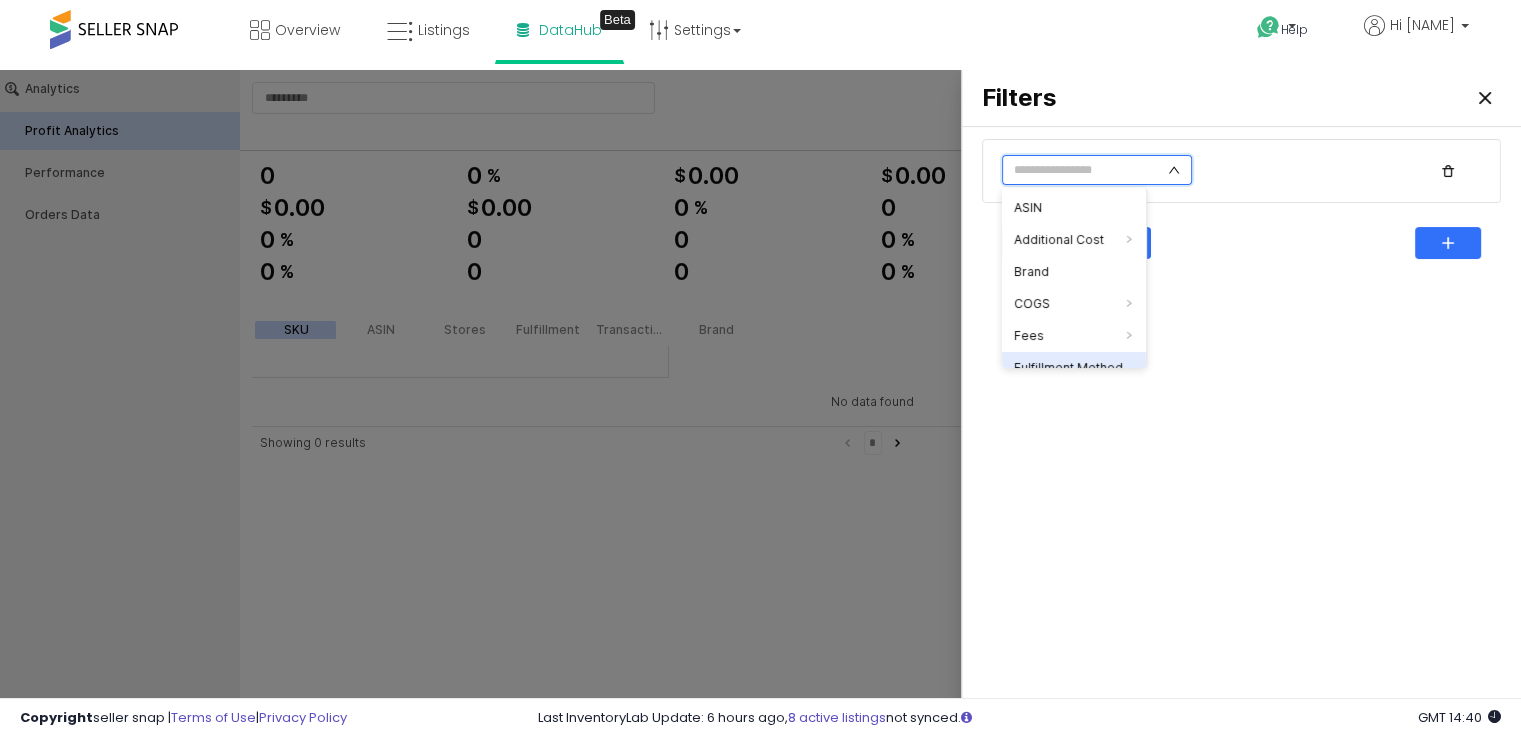 click on "Fulfillment Method" at bounding box center (1074, 368) 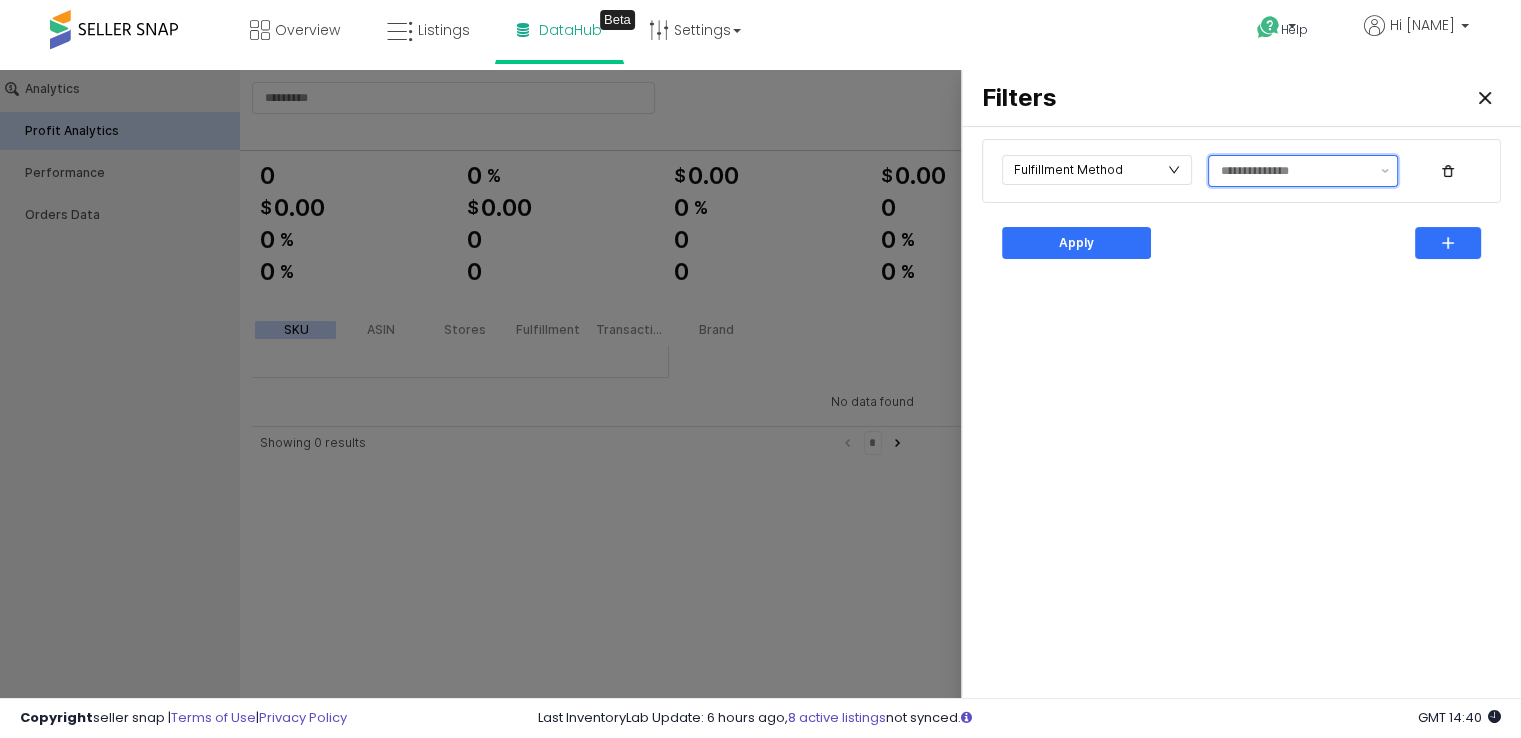 click at bounding box center (1295, 171) 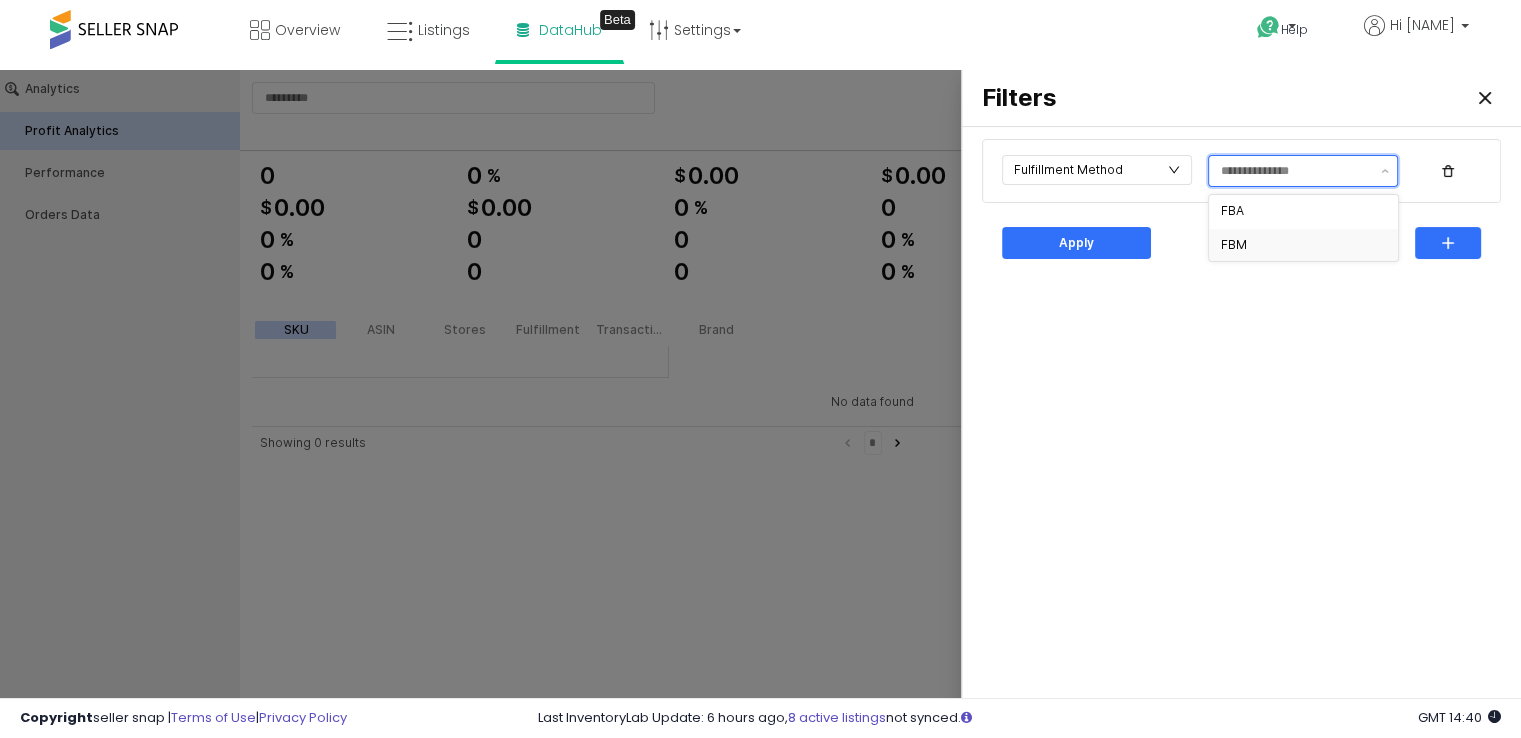 click on "FBM" at bounding box center [1297, 245] 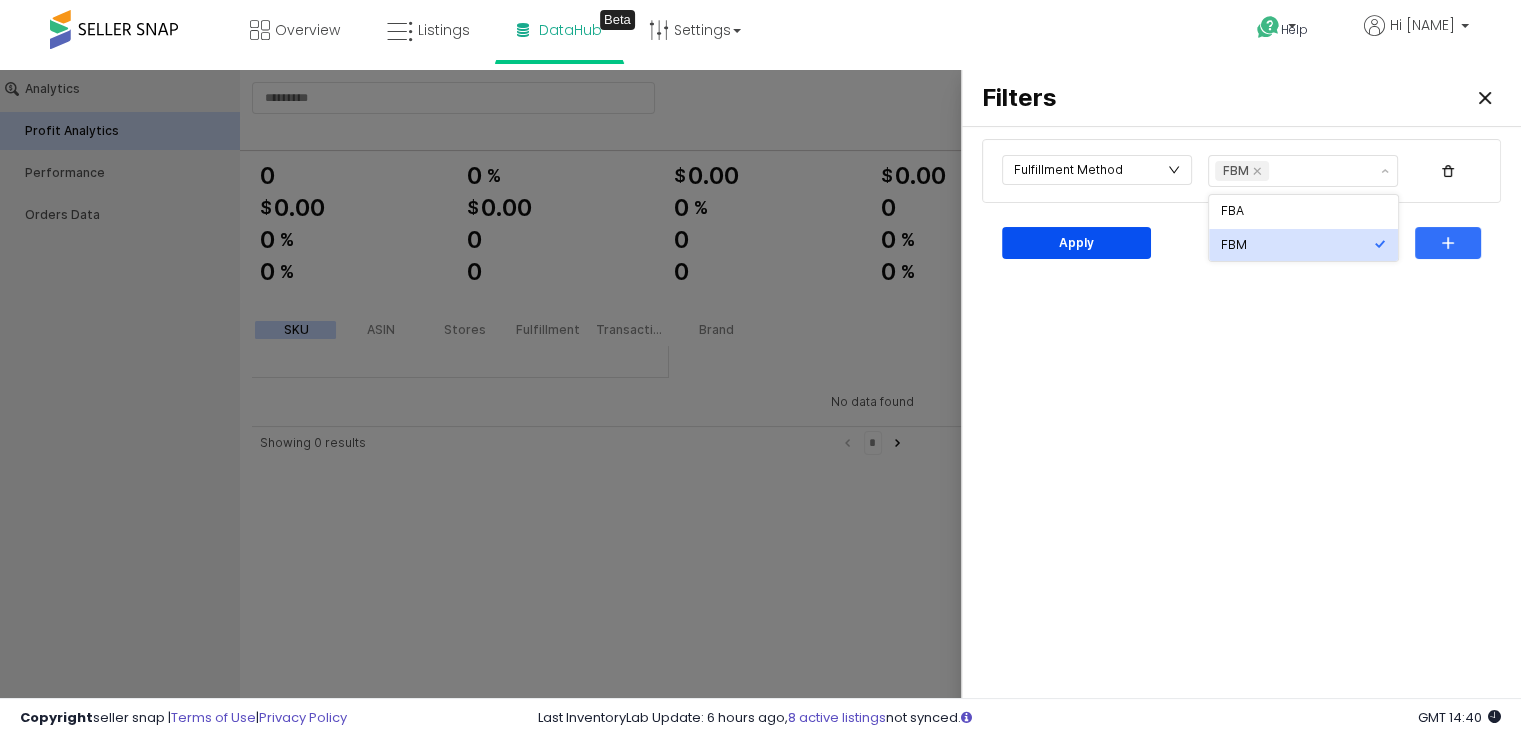 click on "Apply" at bounding box center (1076, 243) 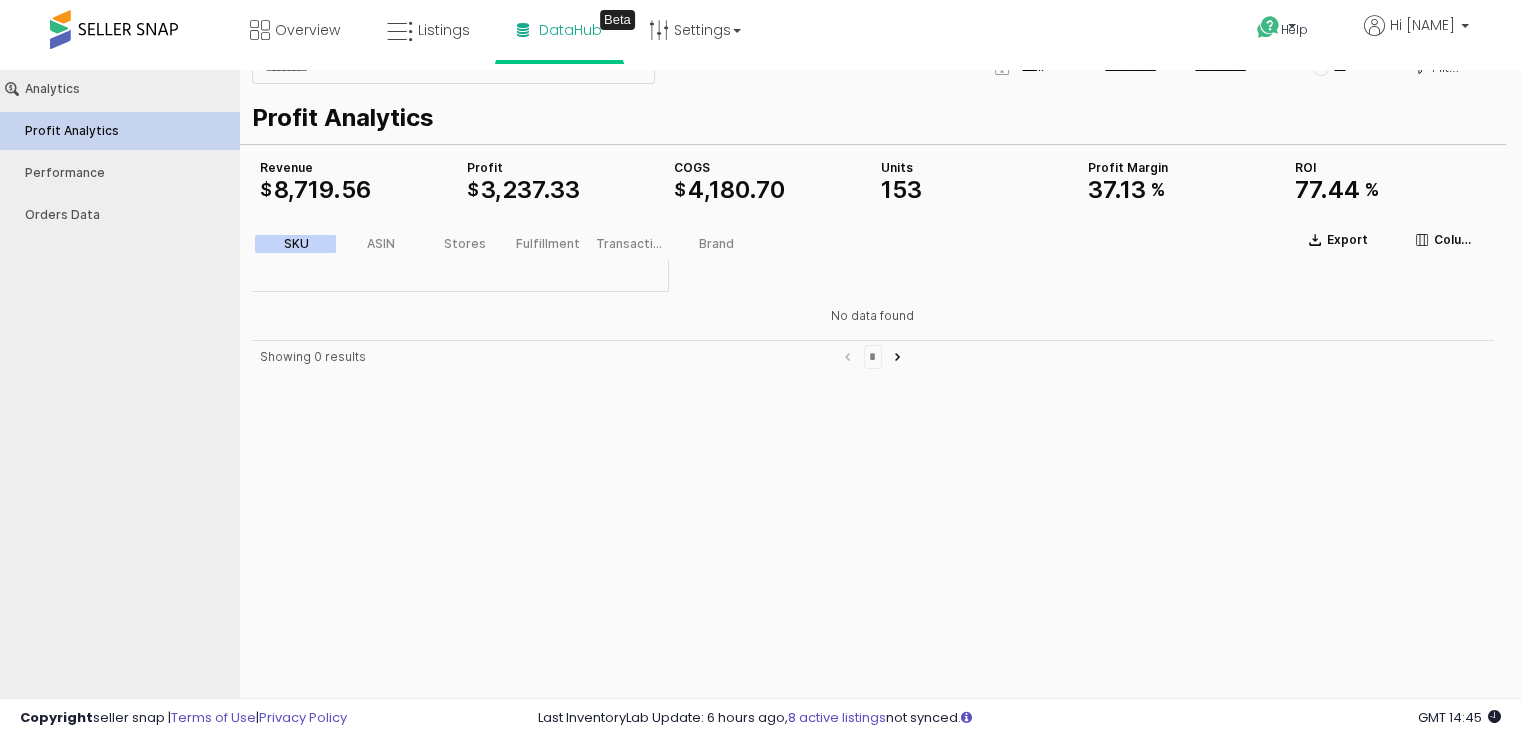 scroll, scrollTop: 0, scrollLeft: 0, axis: both 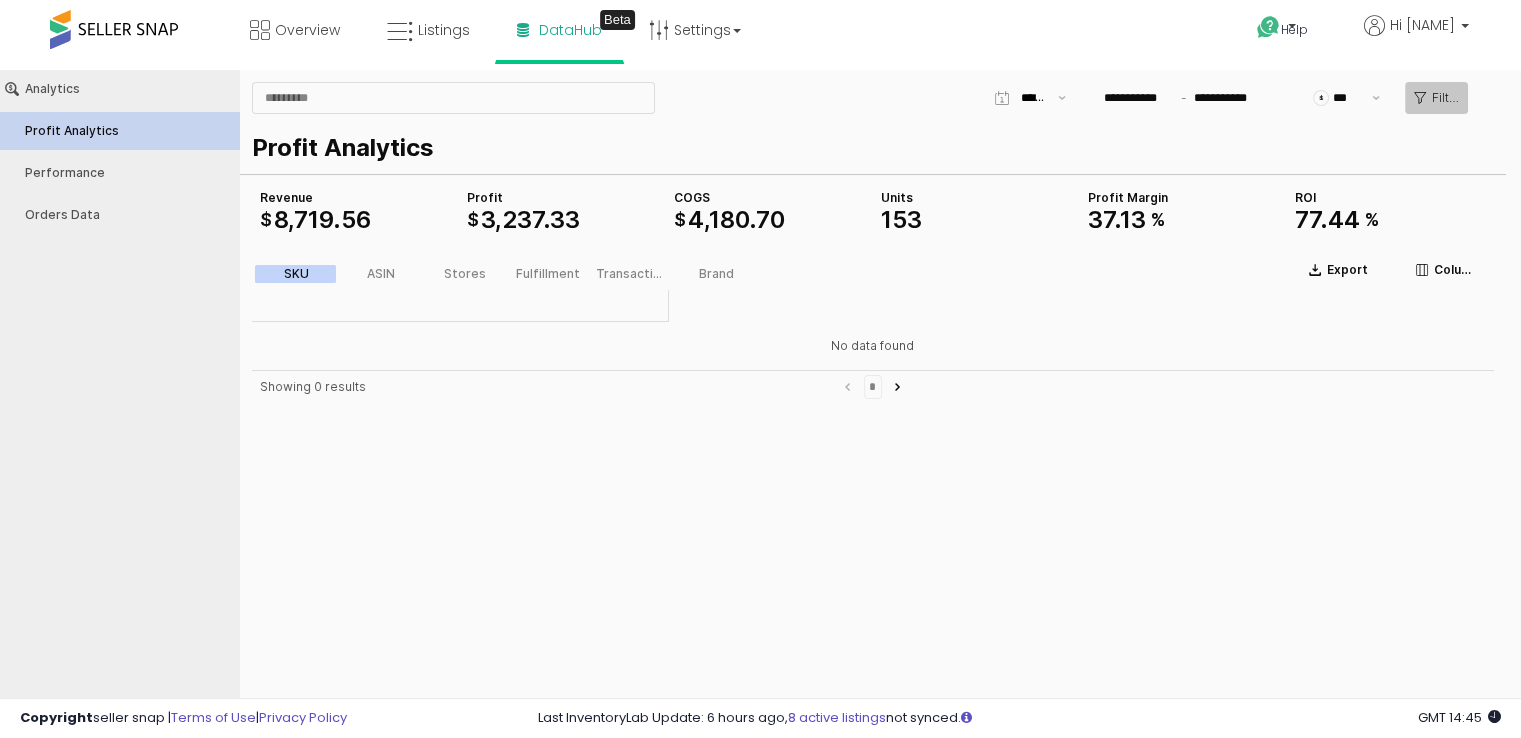 click on "Filters" at bounding box center [1436, 98] 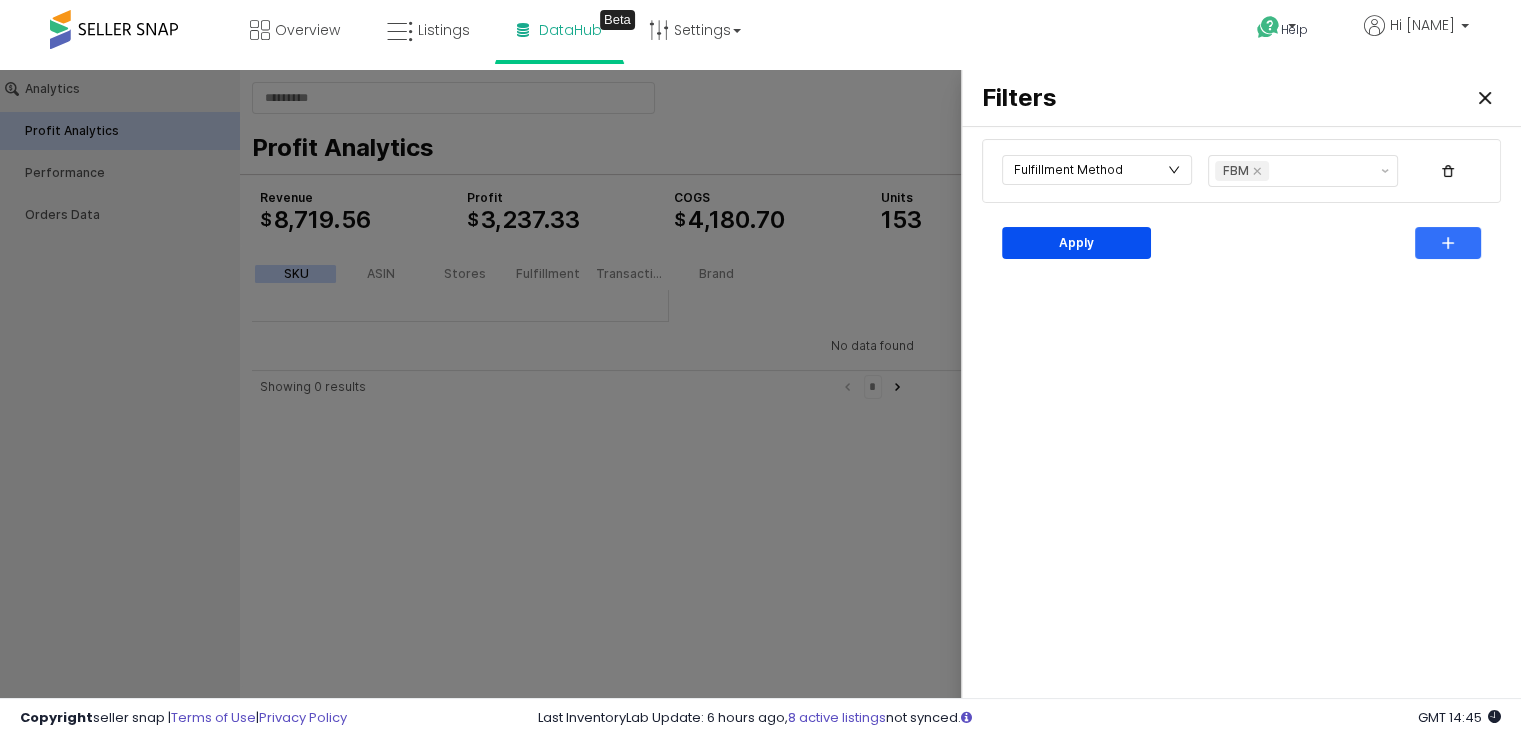 click on "Apply" at bounding box center (1076, 243) 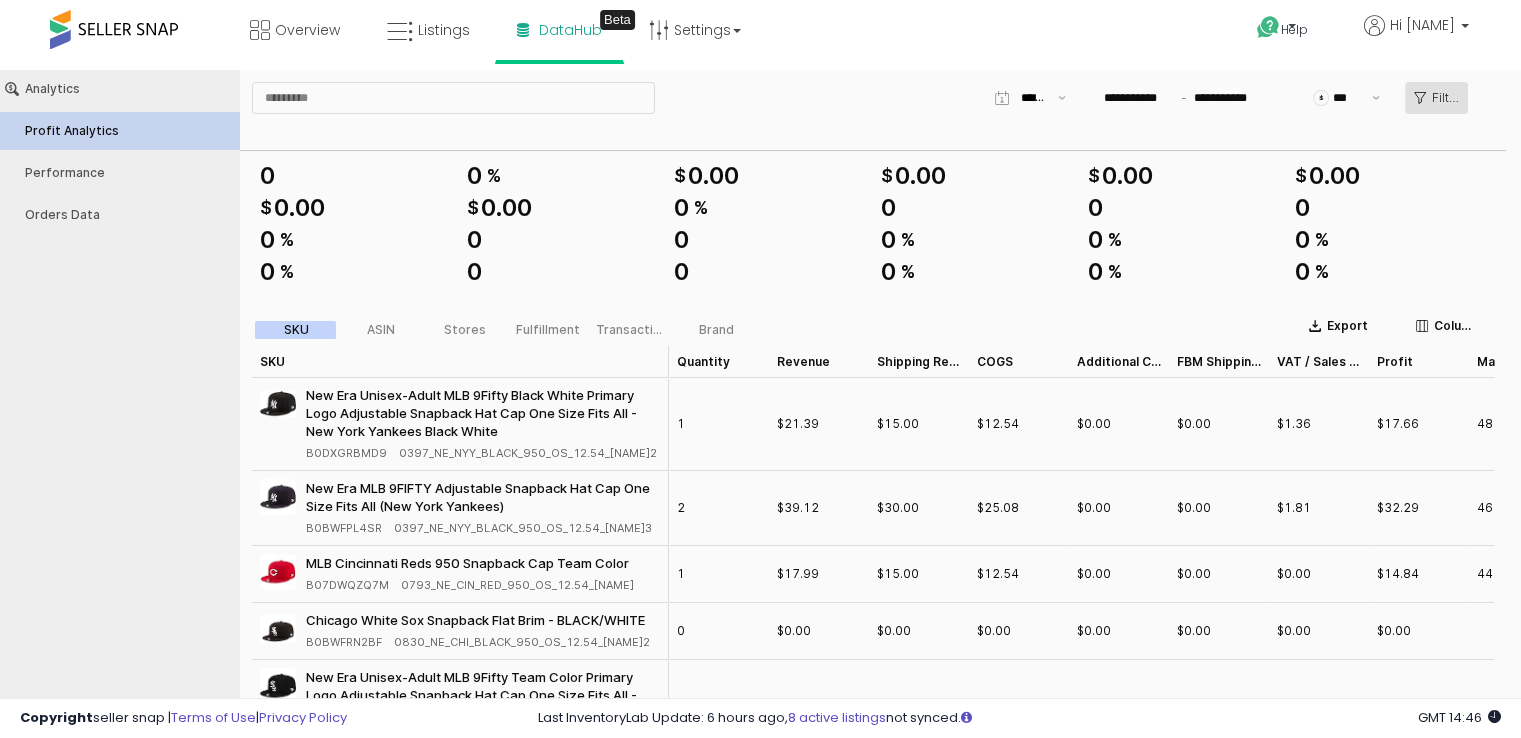 click on "Filters" at bounding box center [1445, 98] 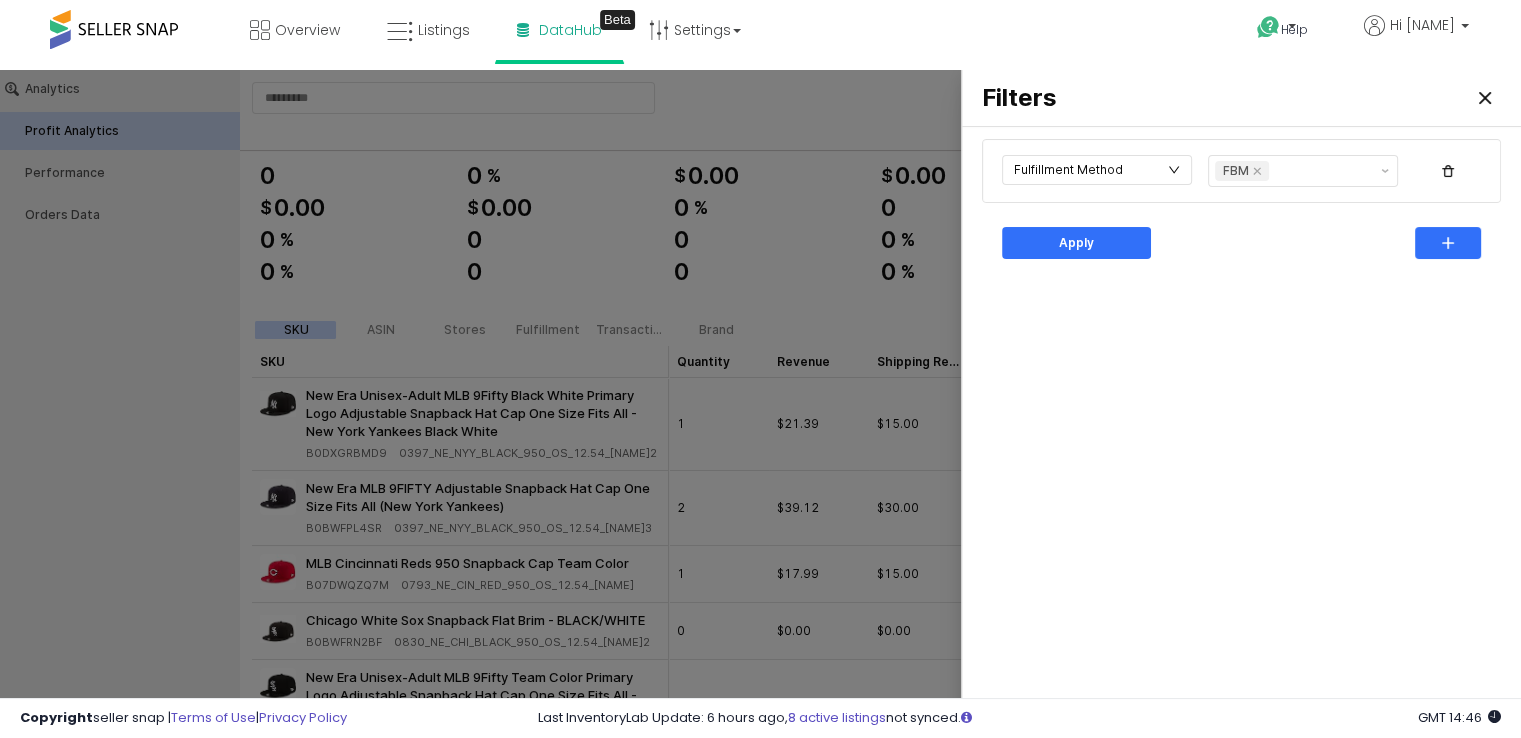 click at bounding box center [760, 402] 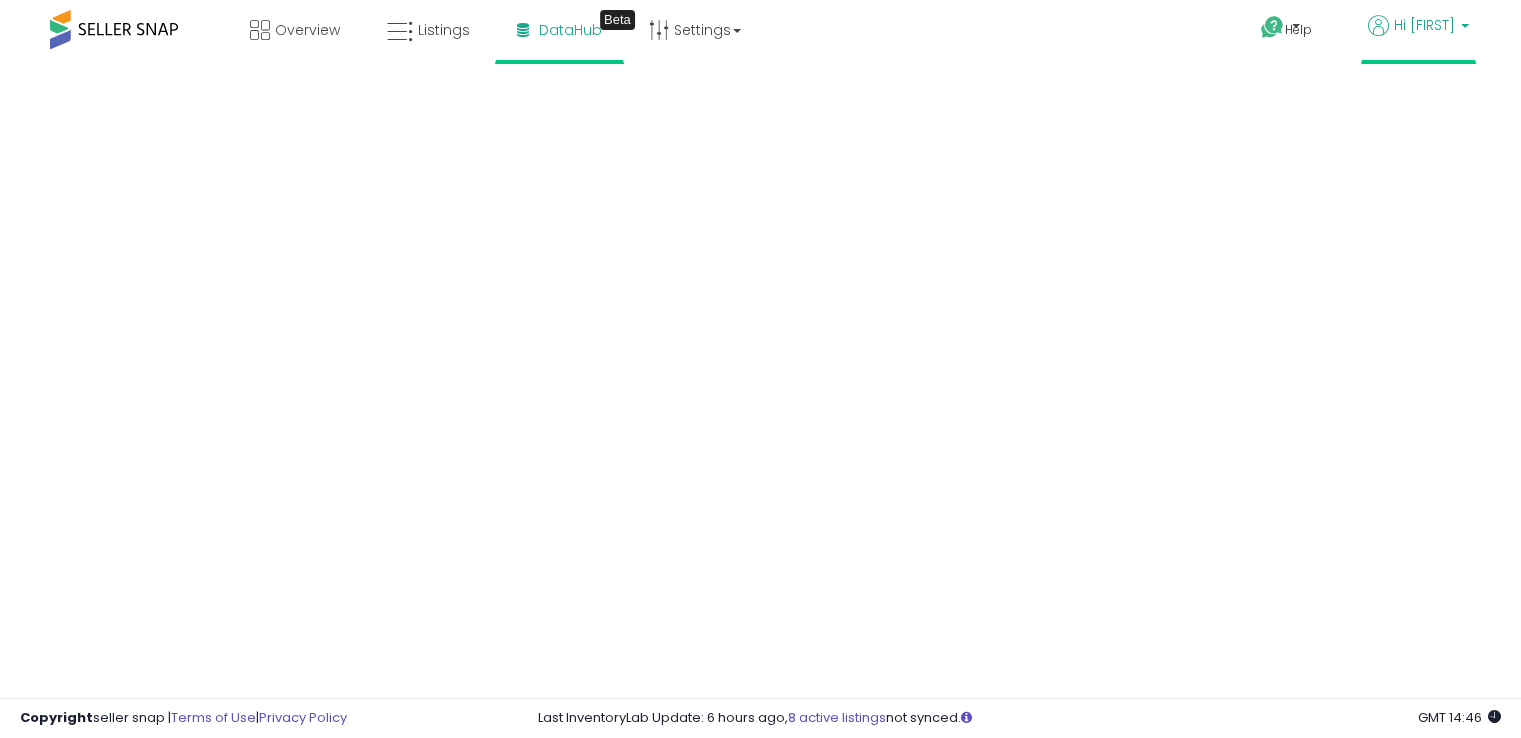 scroll, scrollTop: 0, scrollLeft: 0, axis: both 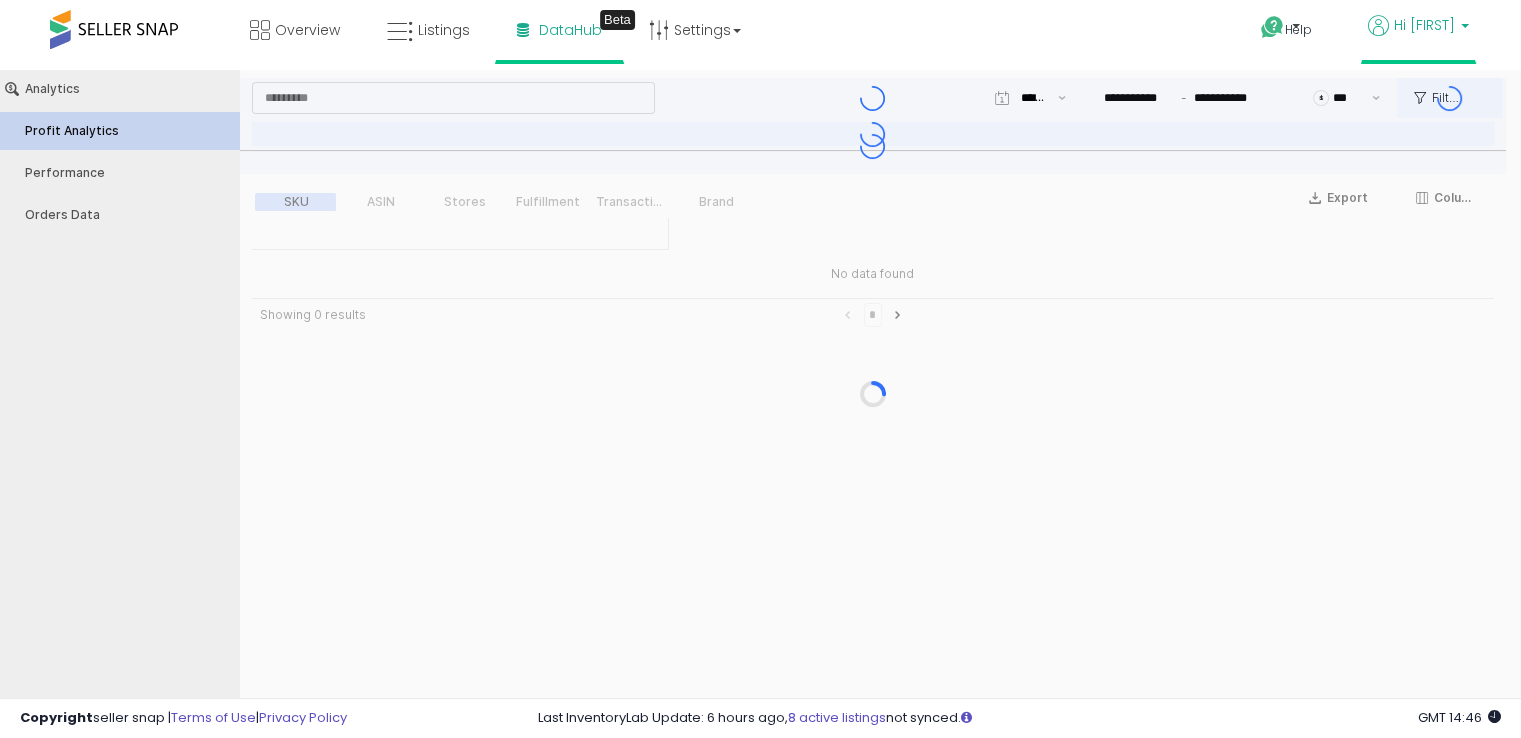 click on "Hi [FIRST]" at bounding box center (1424, 25) 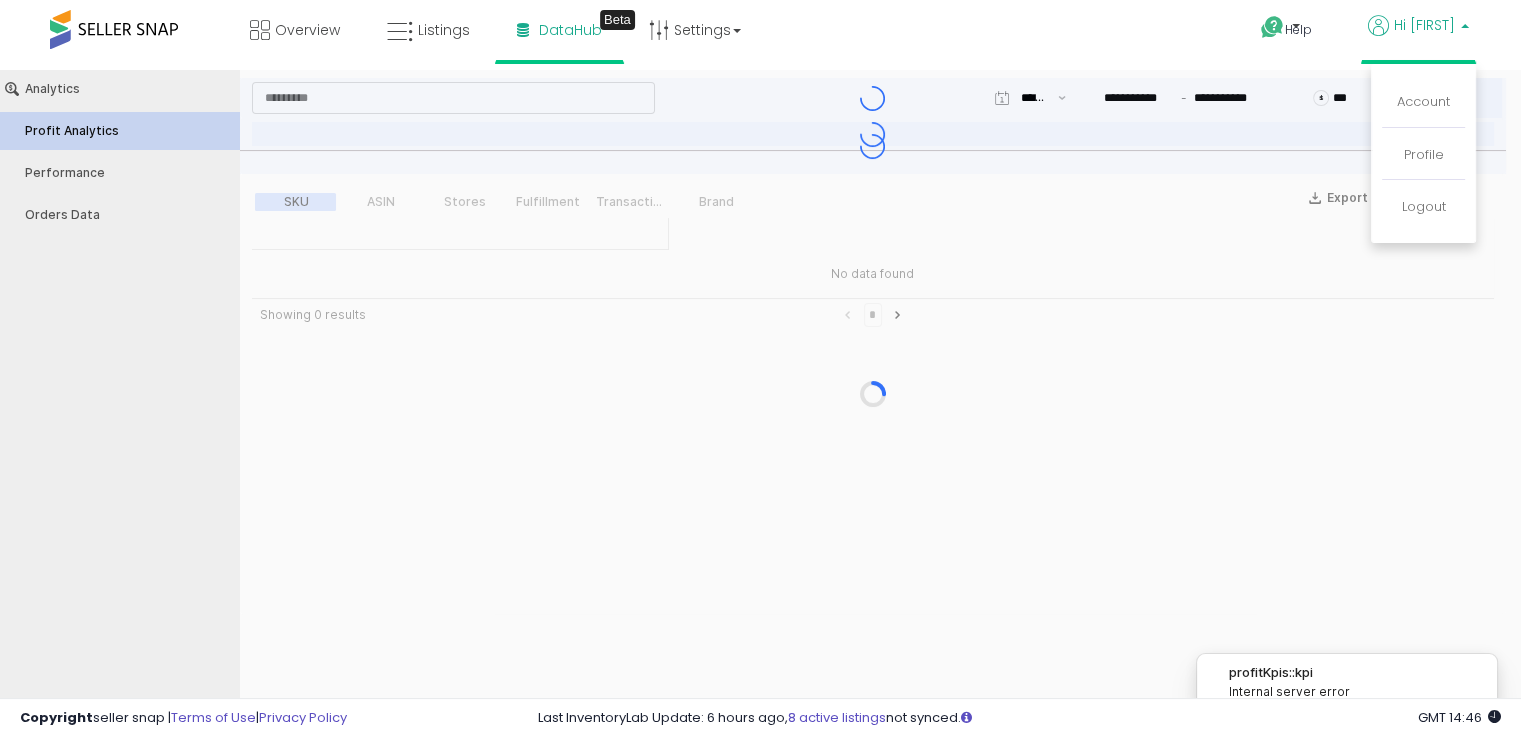 click on "Logout" at bounding box center [1423, 207] 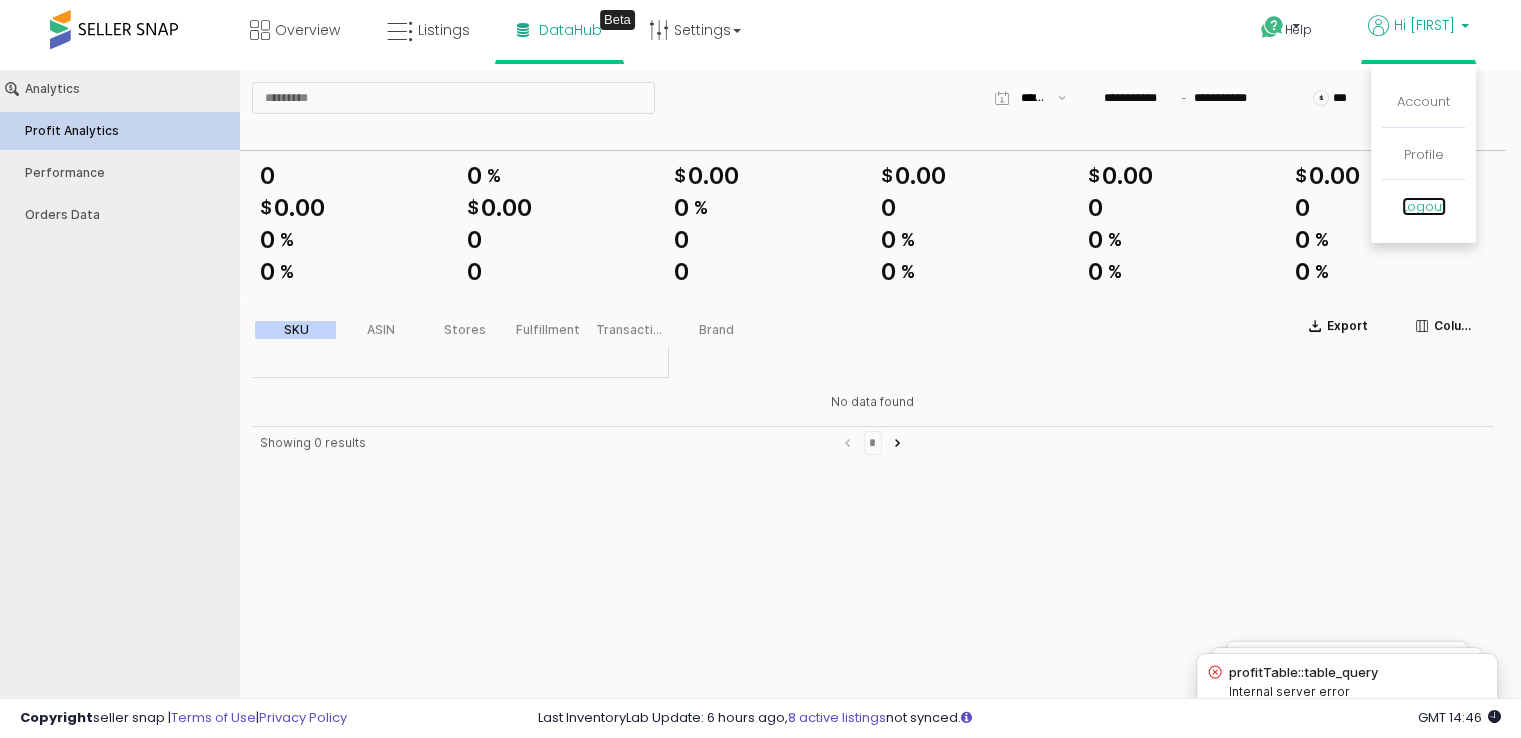 click on "Logout" at bounding box center (1424, 206) 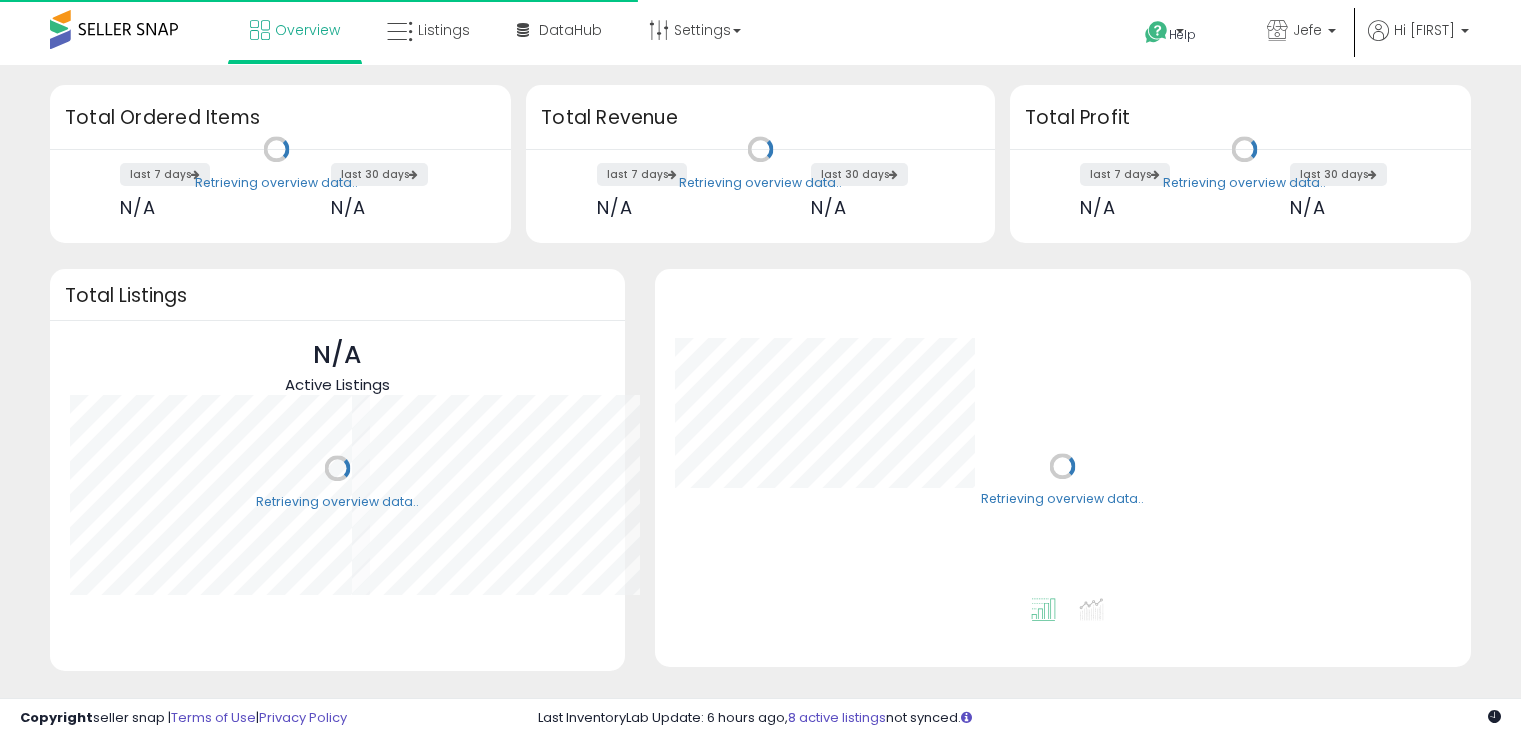 scroll, scrollTop: 0, scrollLeft: 0, axis: both 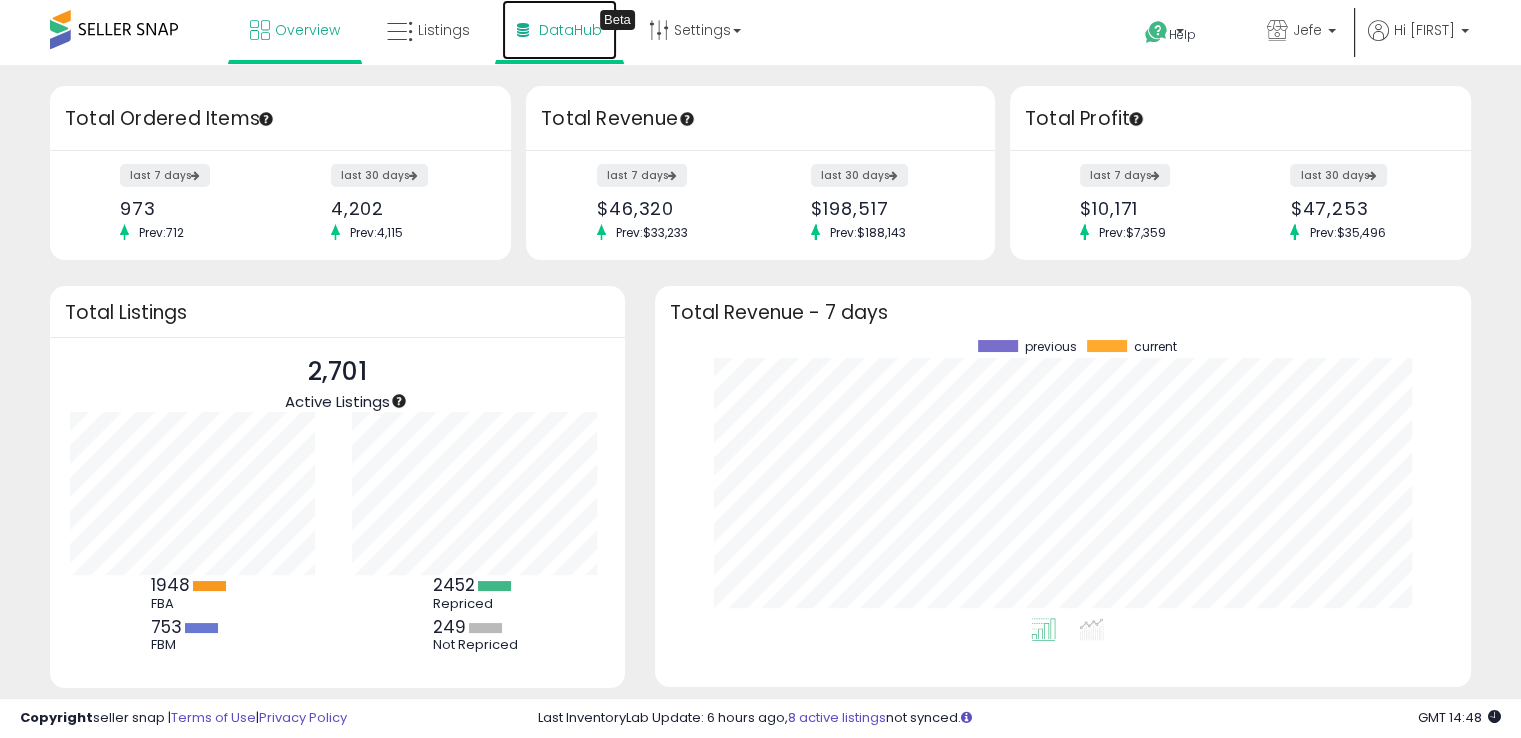 click on "DataHub" at bounding box center [570, 30] 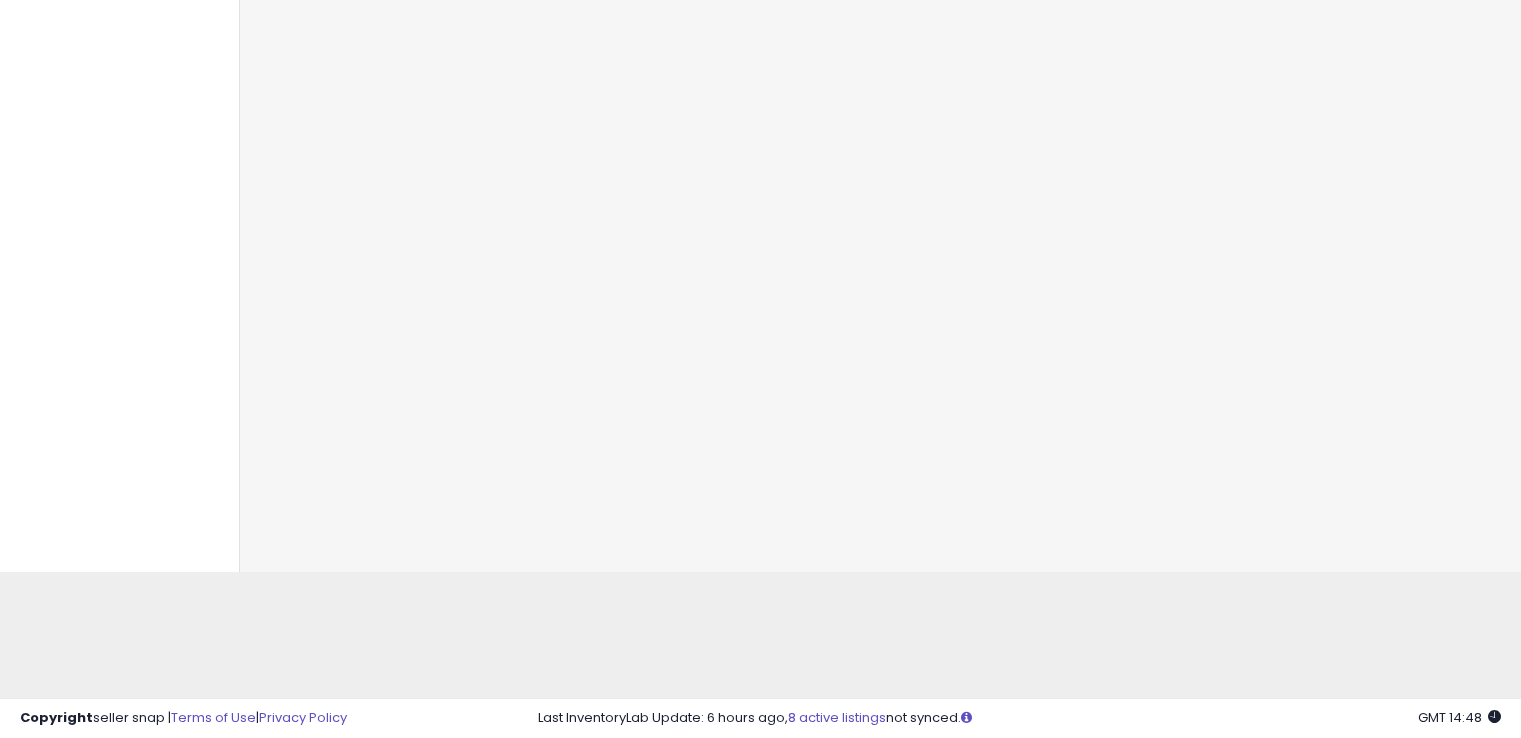 scroll, scrollTop: 0, scrollLeft: 0, axis: both 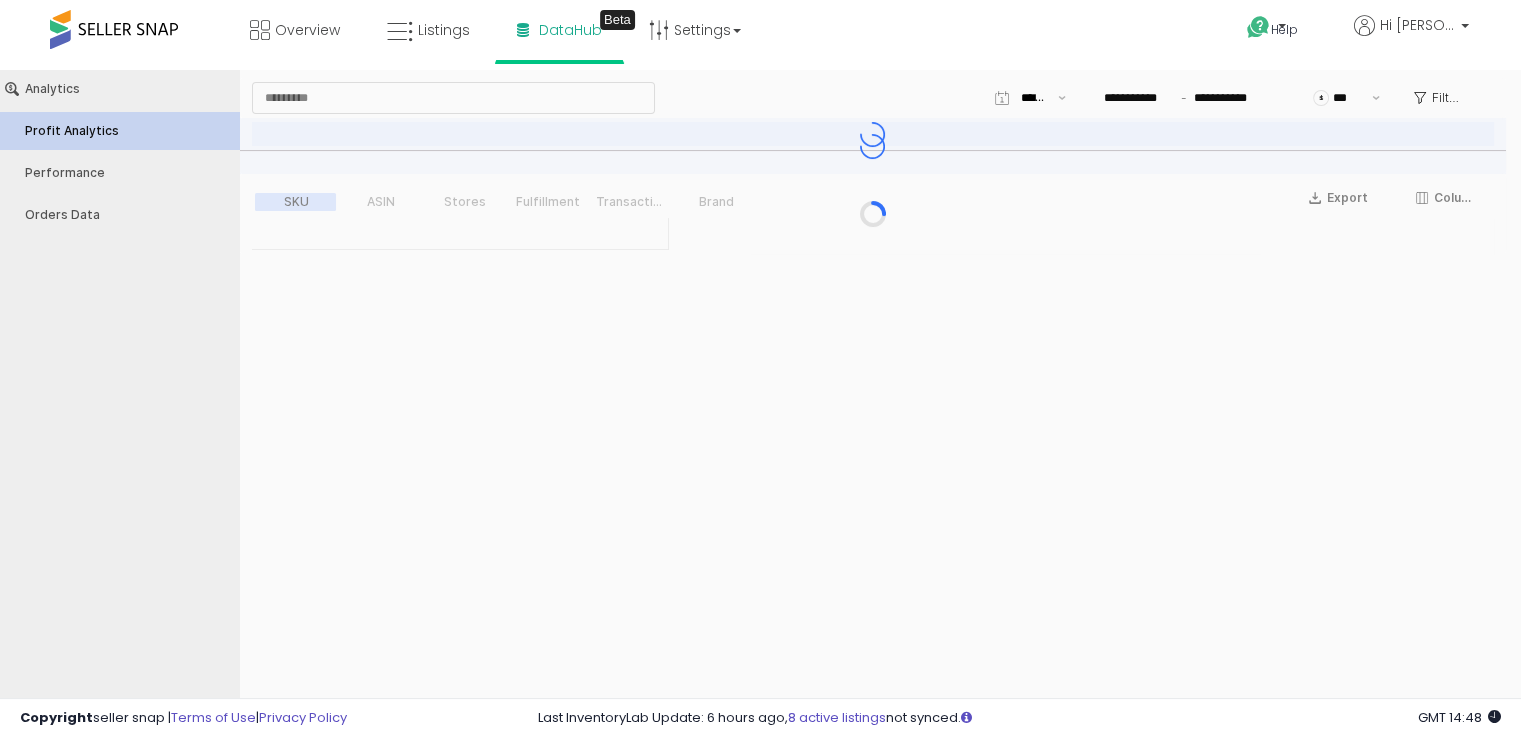 type on "***" 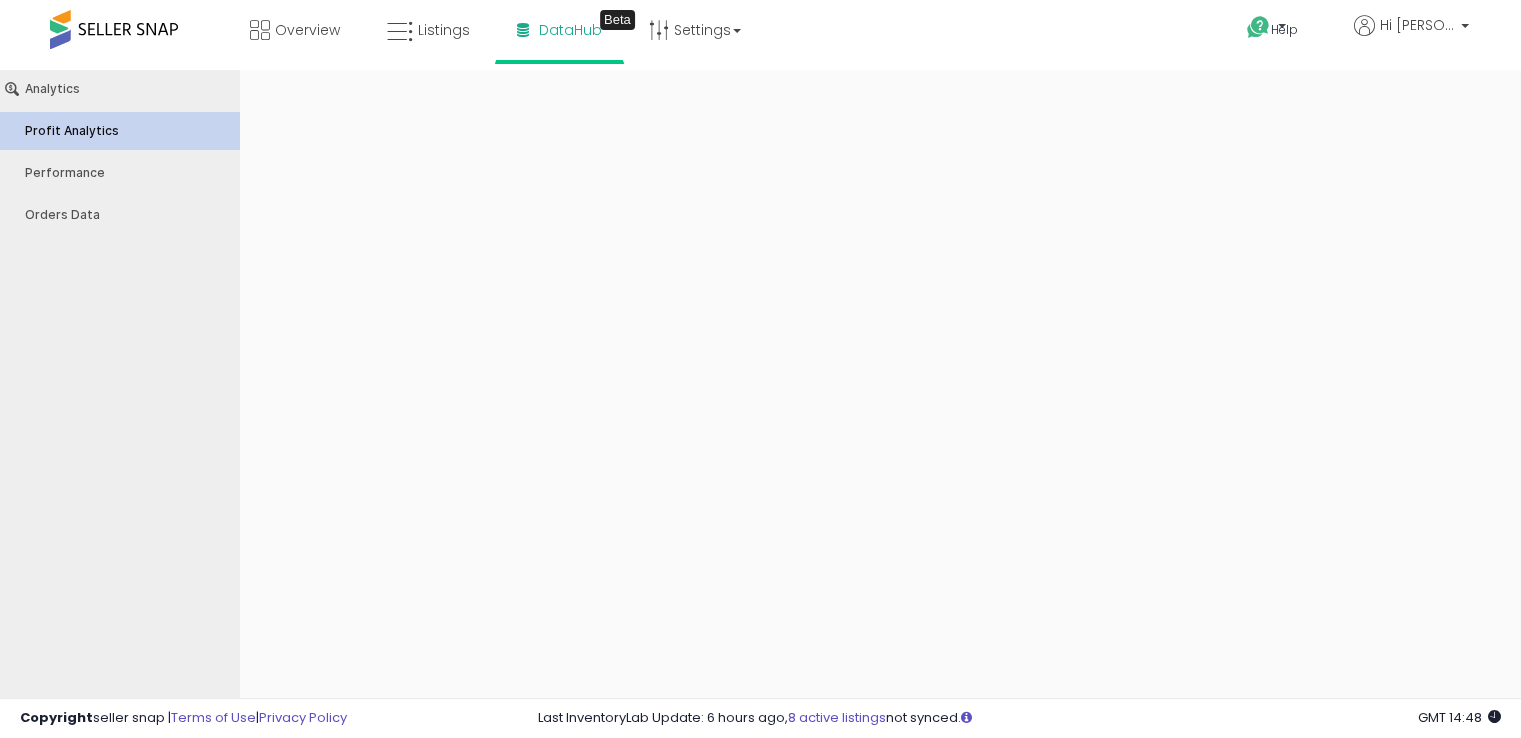 scroll, scrollTop: 0, scrollLeft: 0, axis: both 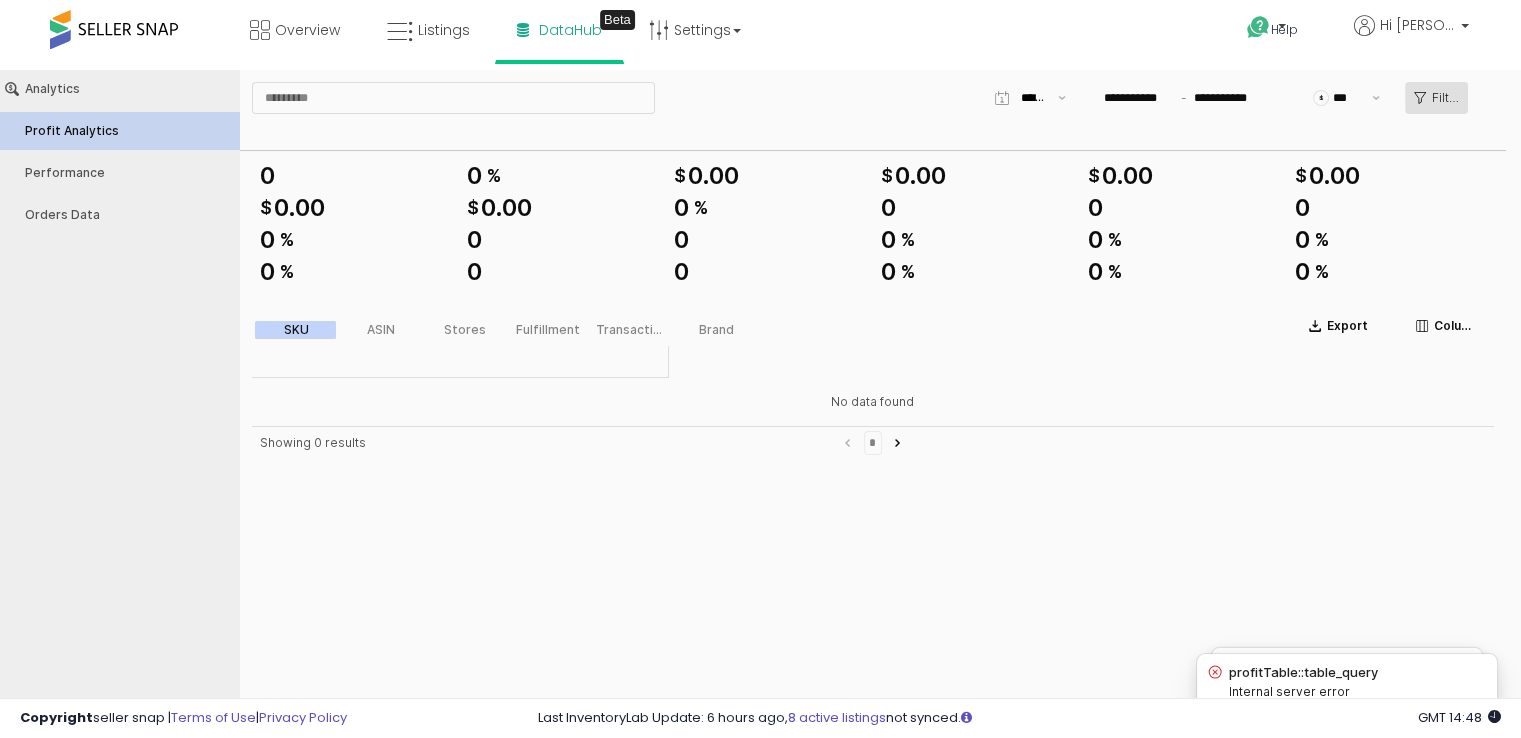 click on "Filters" at bounding box center [1436, 98] 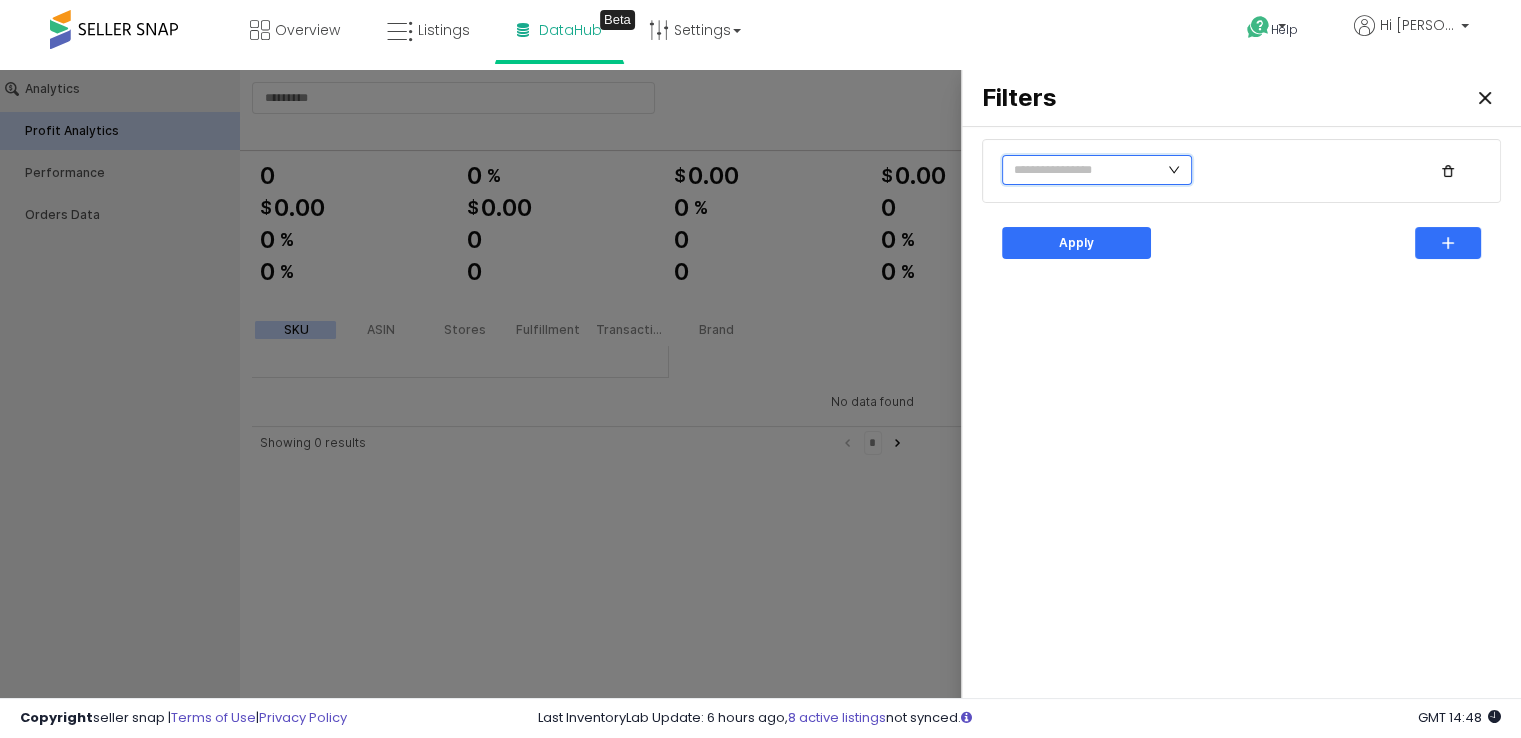 click at bounding box center (1097, 170) 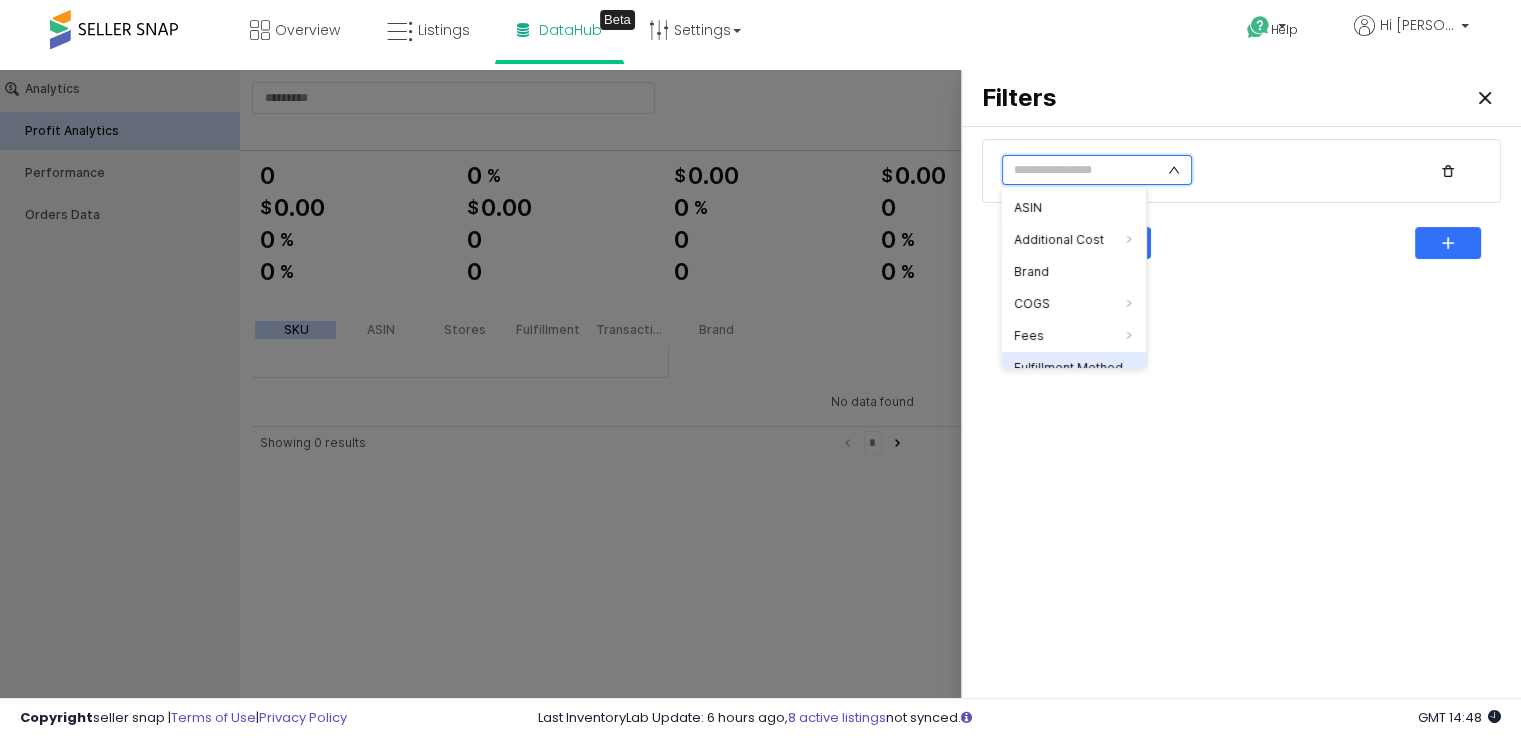 click on "Fulfillment Method" at bounding box center [1074, 368] 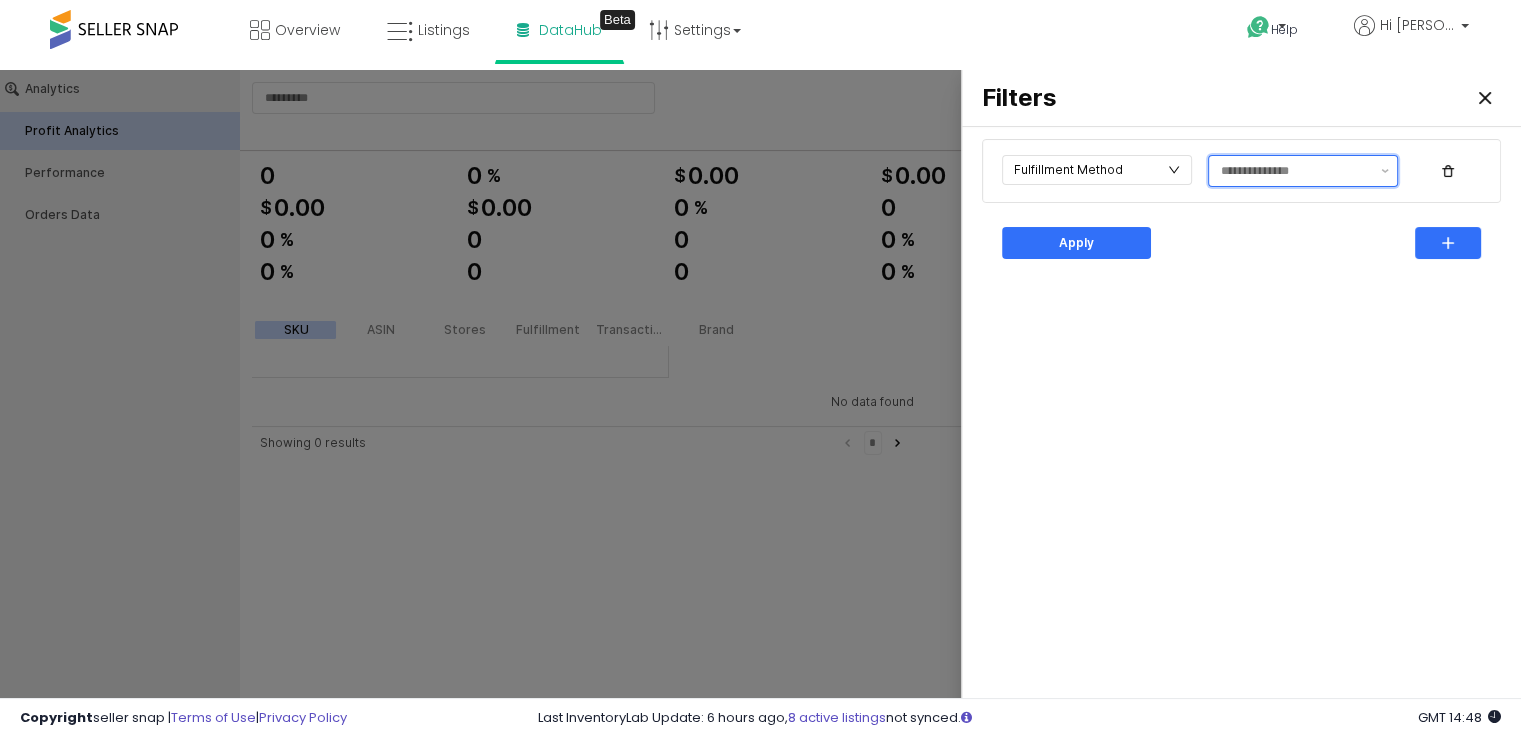 click at bounding box center (1295, 171) 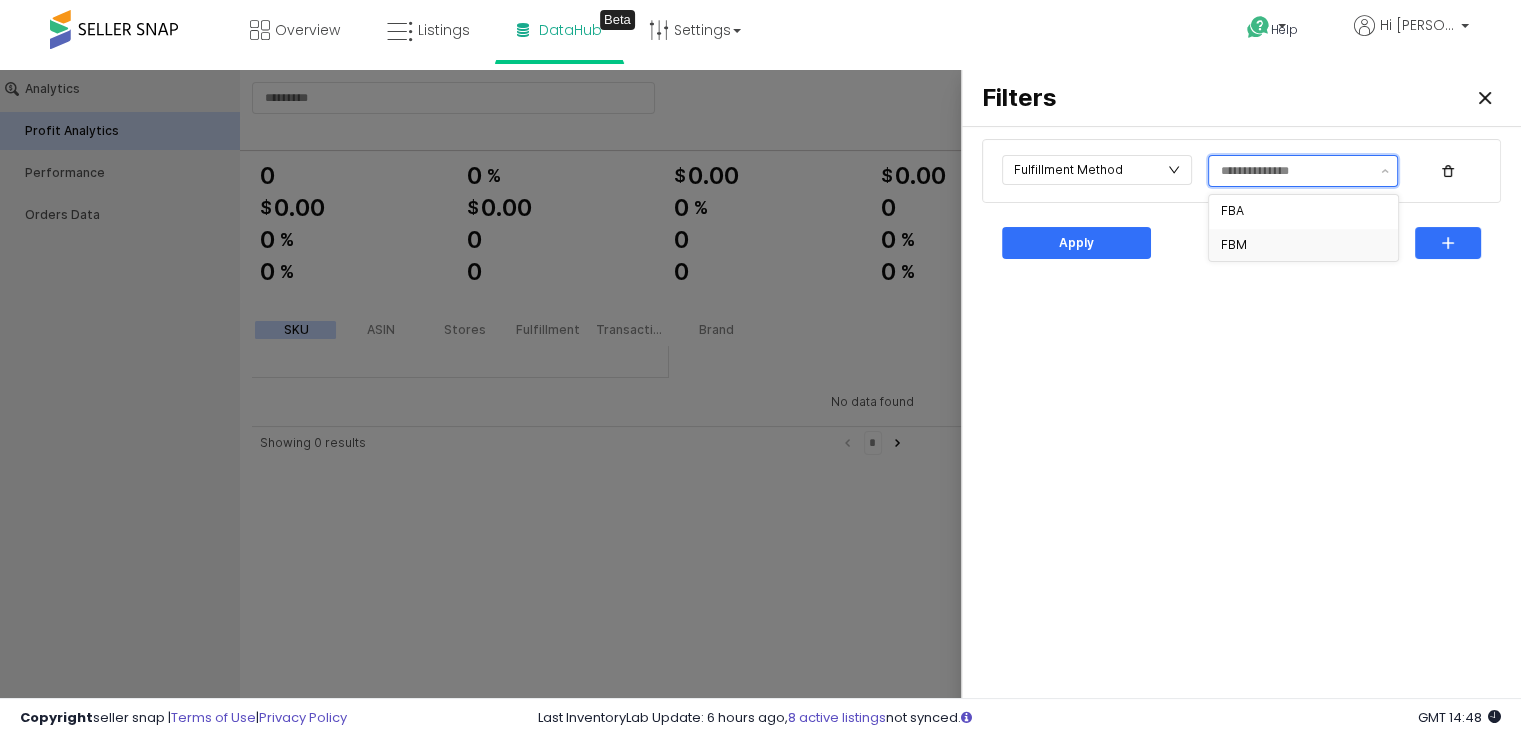 click on "FBM" at bounding box center [1297, 245] 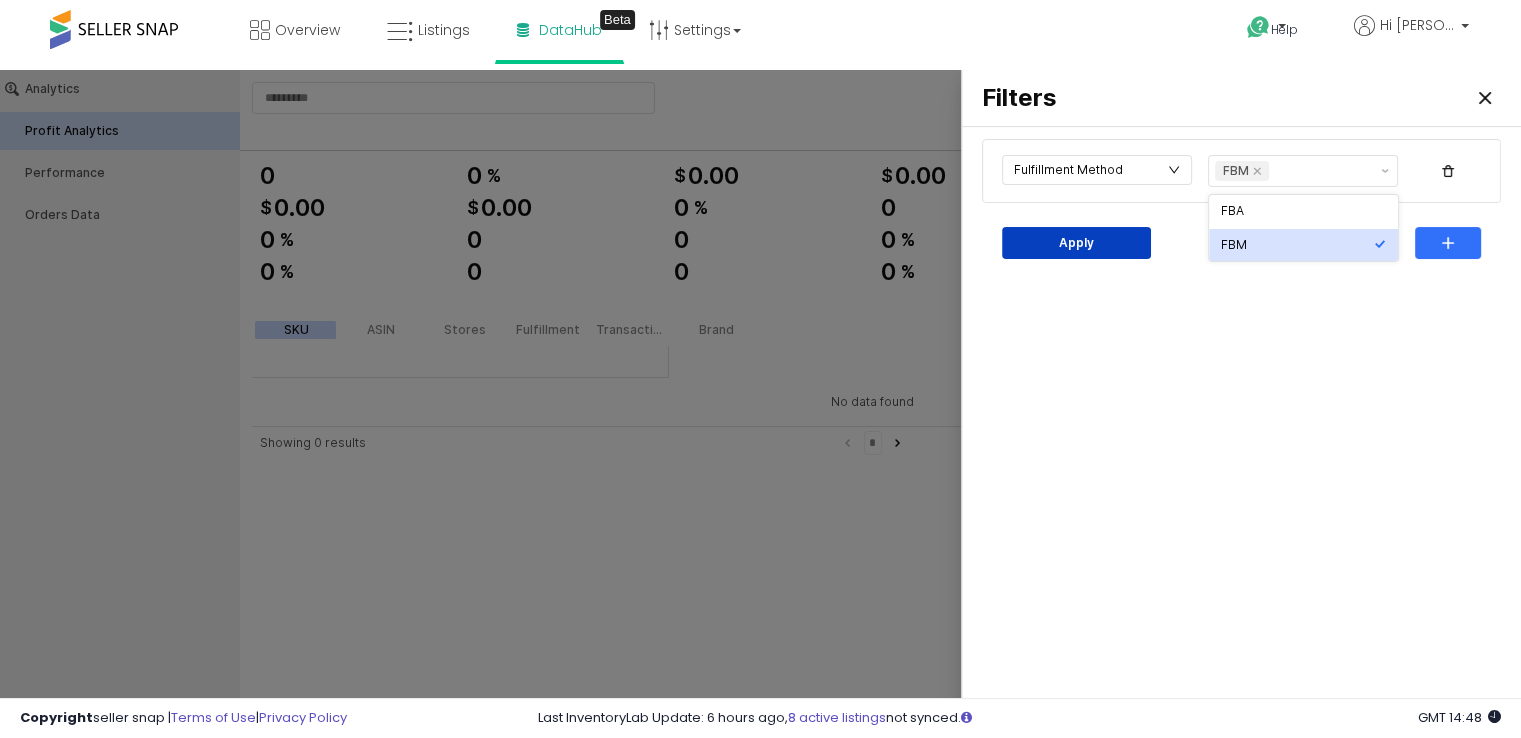 click on "Apply" at bounding box center [1076, 243] 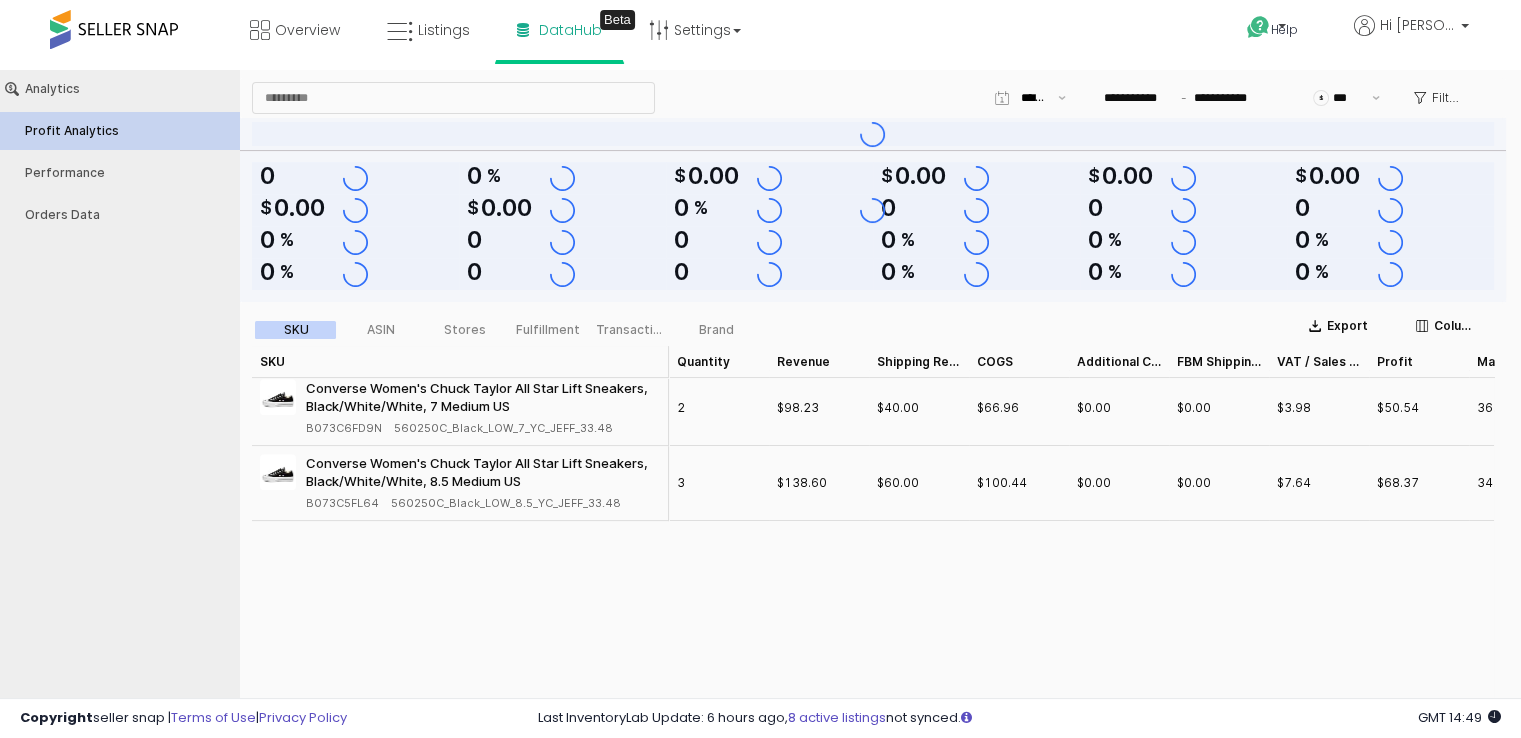 scroll, scrollTop: 0, scrollLeft: 0, axis: both 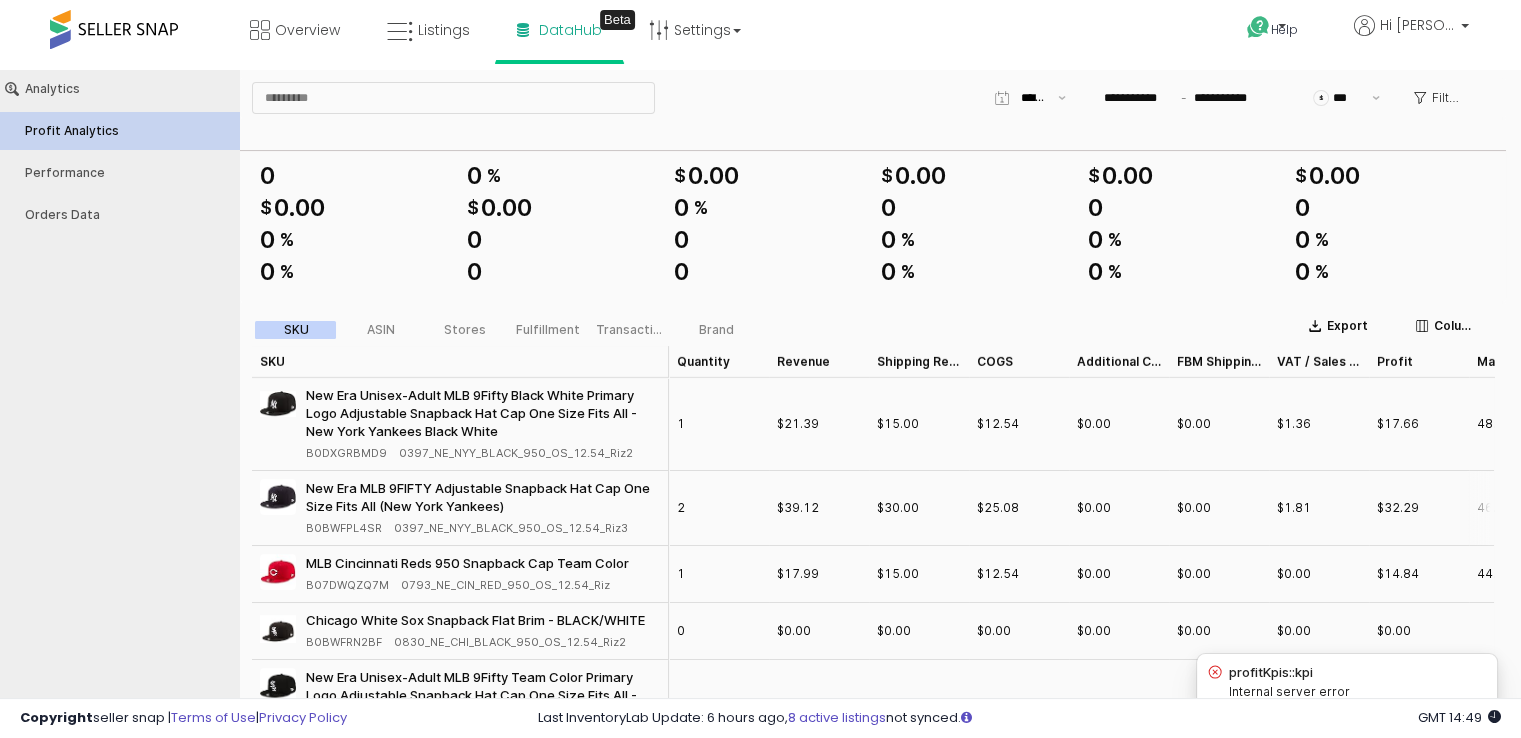 click on "$25.08" at bounding box center (998, 508) 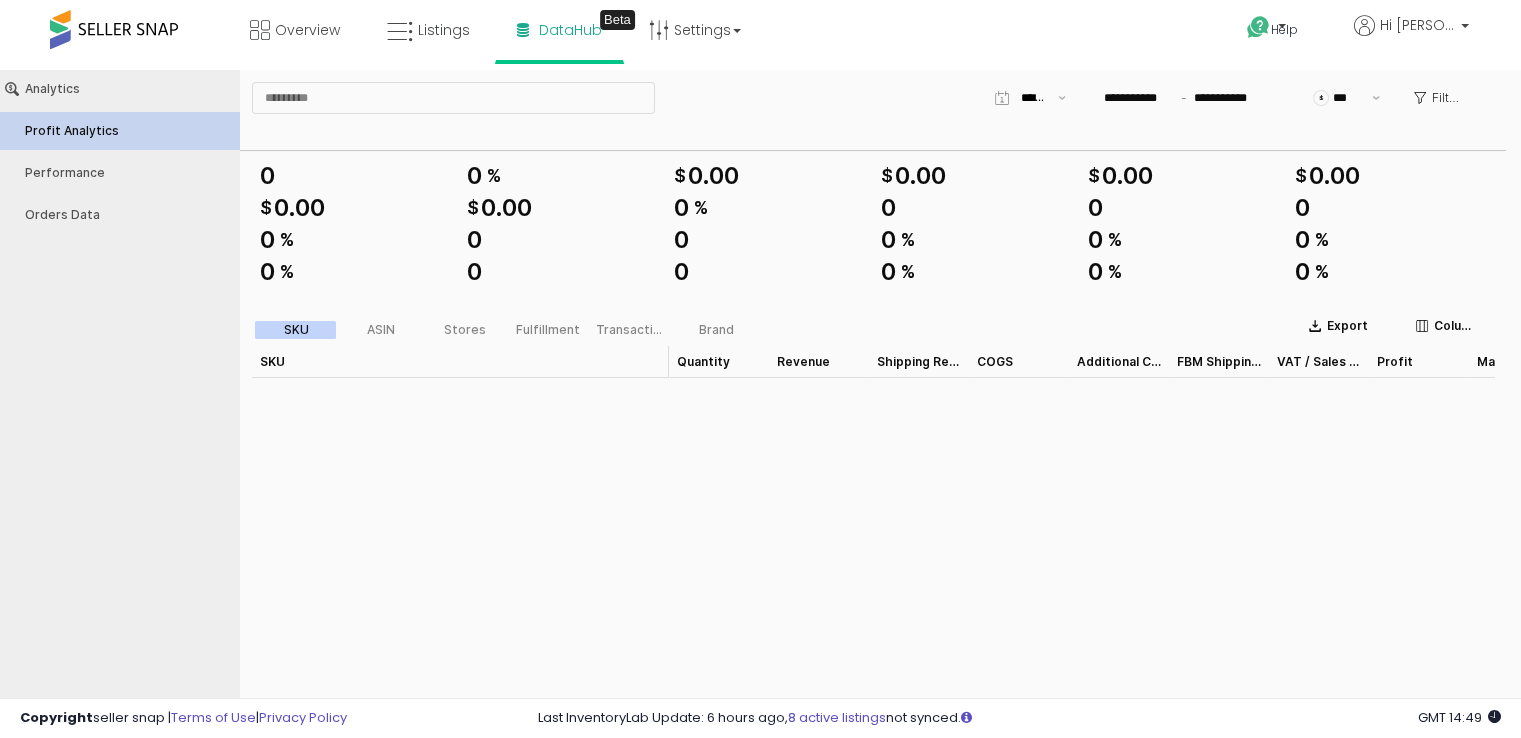 scroll, scrollTop: 1861, scrollLeft: 0, axis: vertical 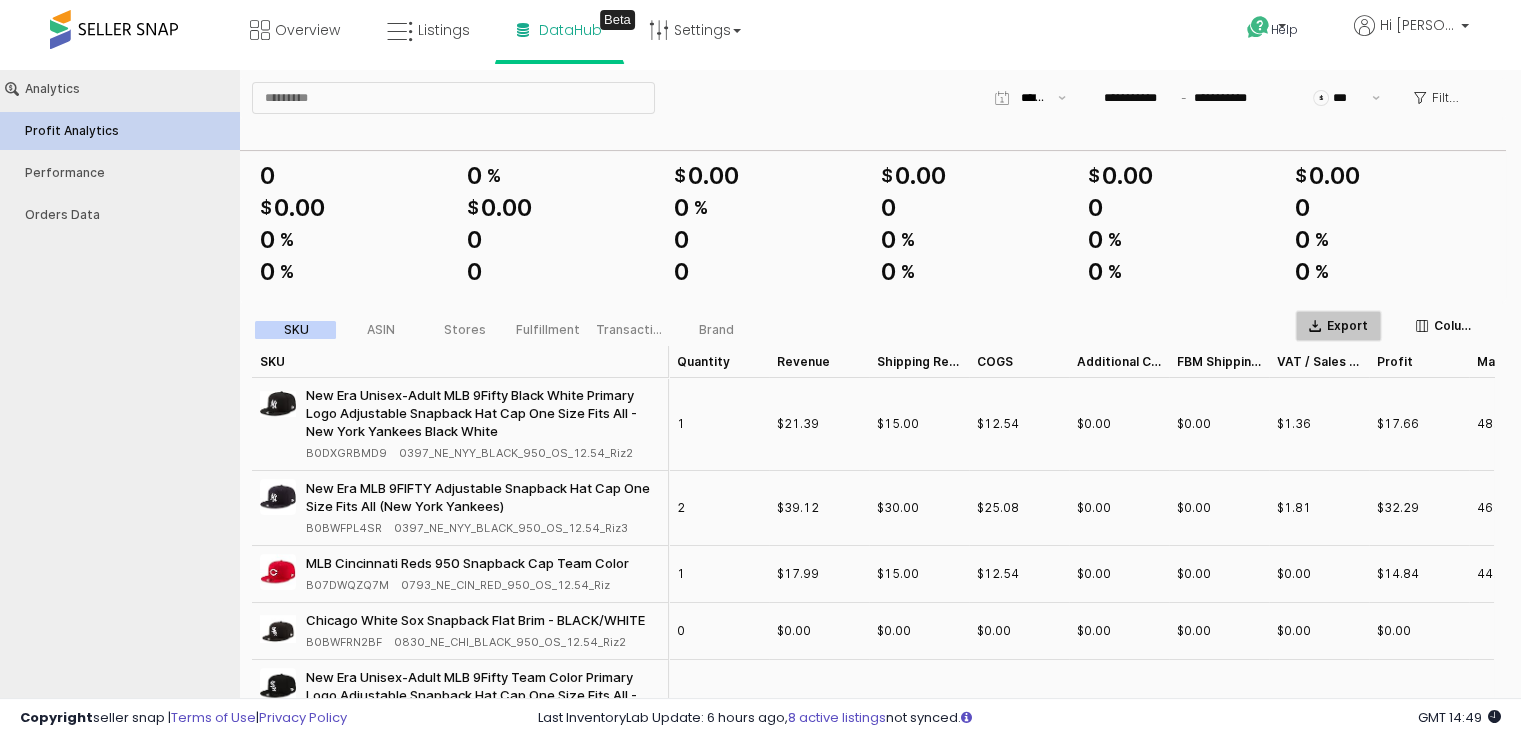 click 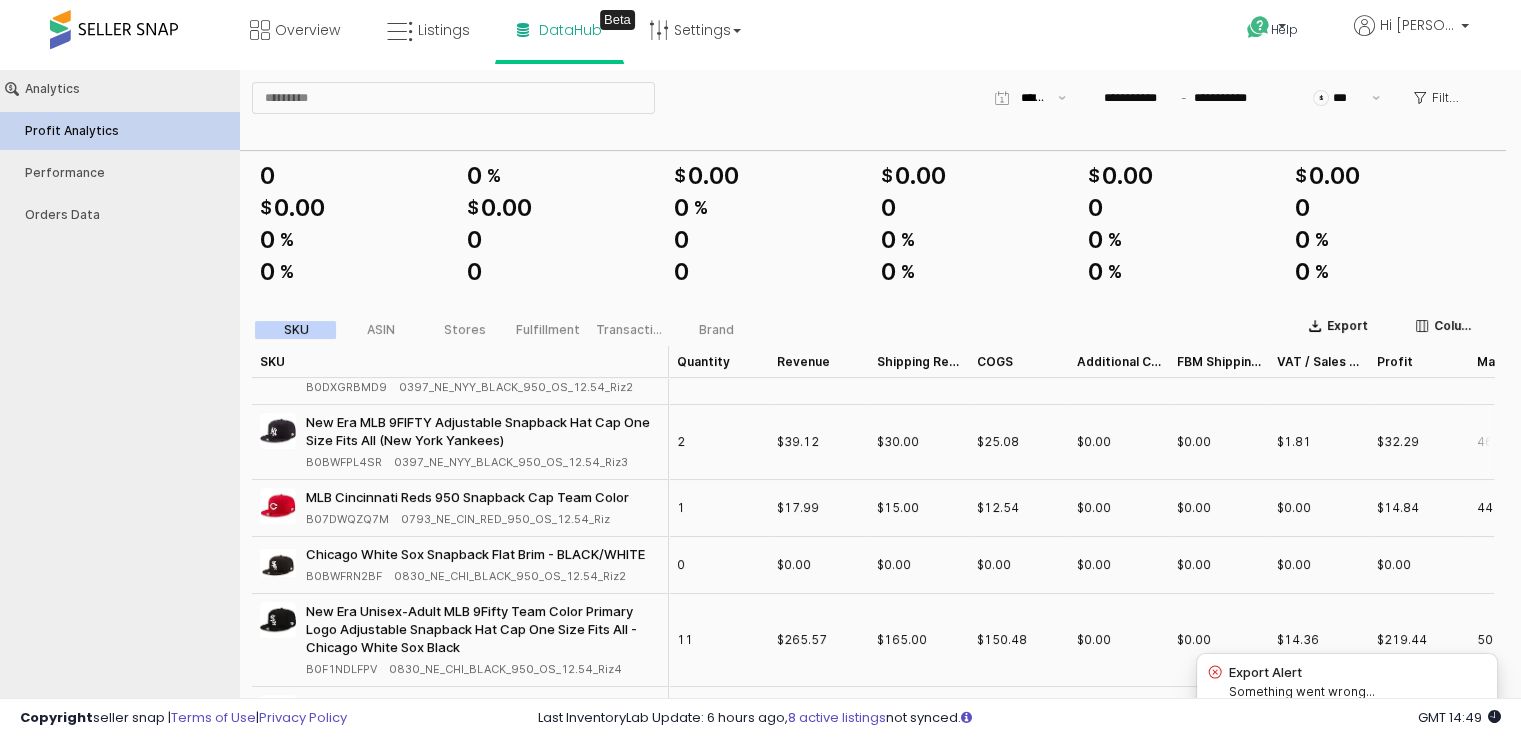 scroll, scrollTop: 200, scrollLeft: 0, axis: vertical 